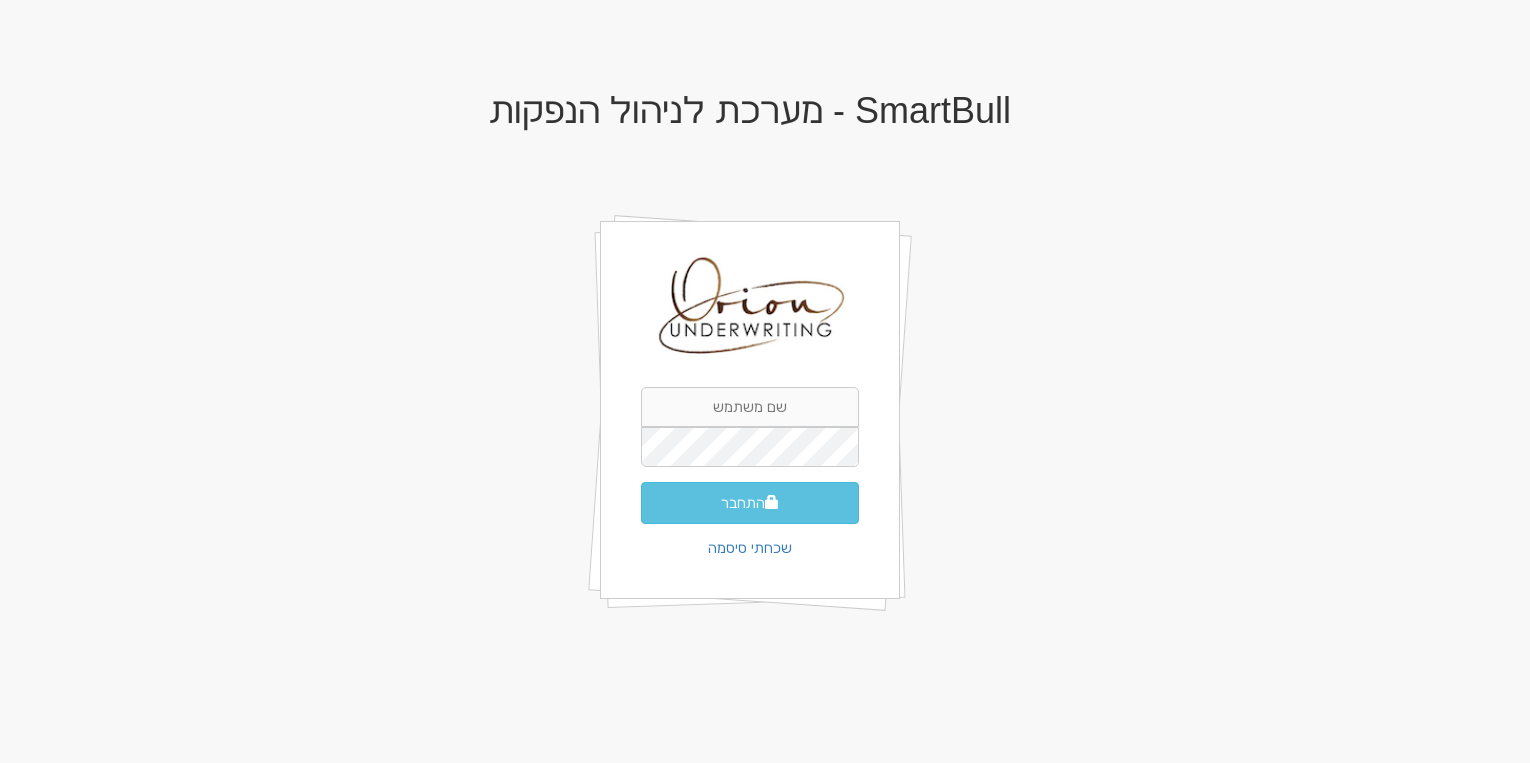 scroll, scrollTop: 0, scrollLeft: 0, axis: both 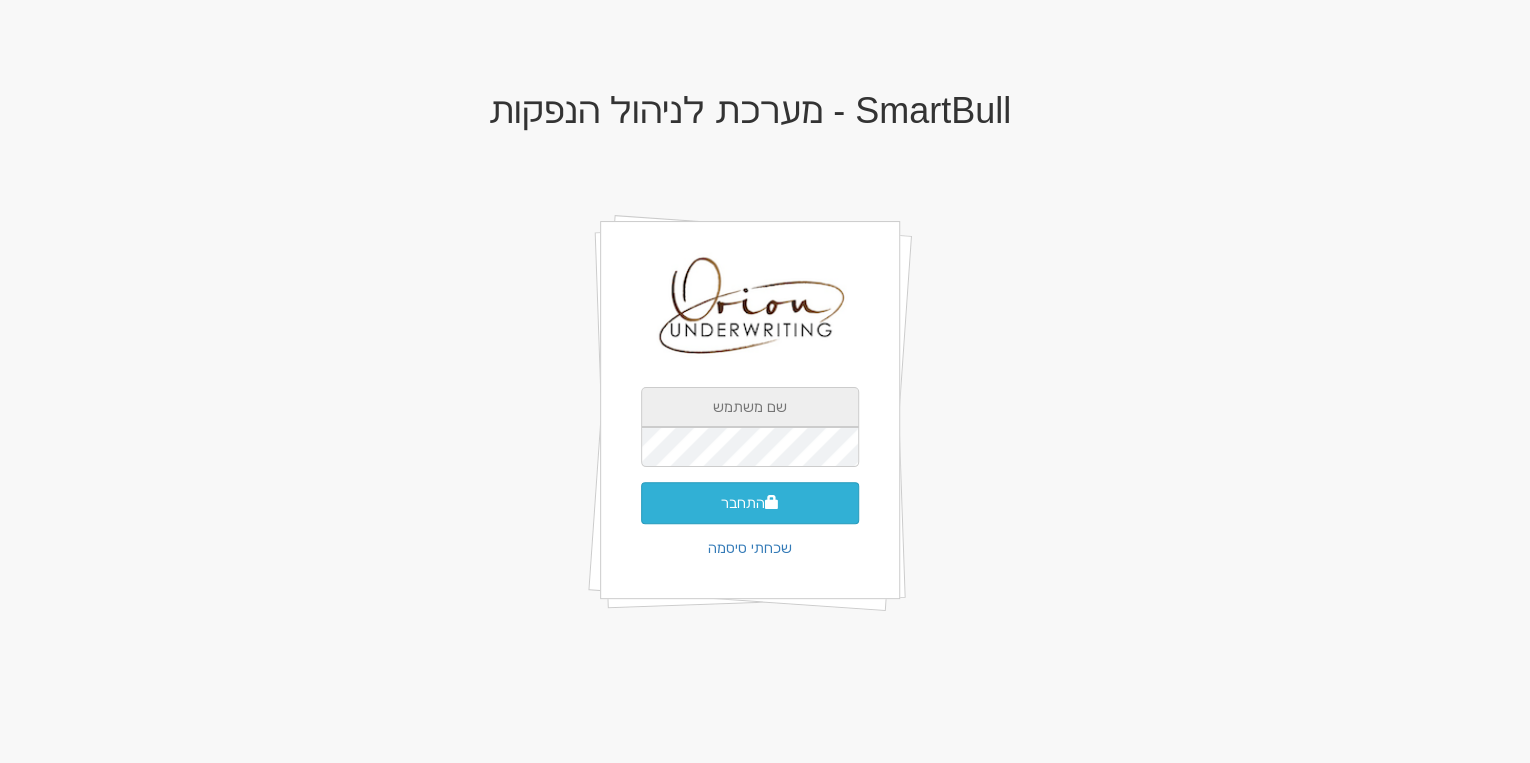 type on "[USERNAME]@[DOMAIN].com" 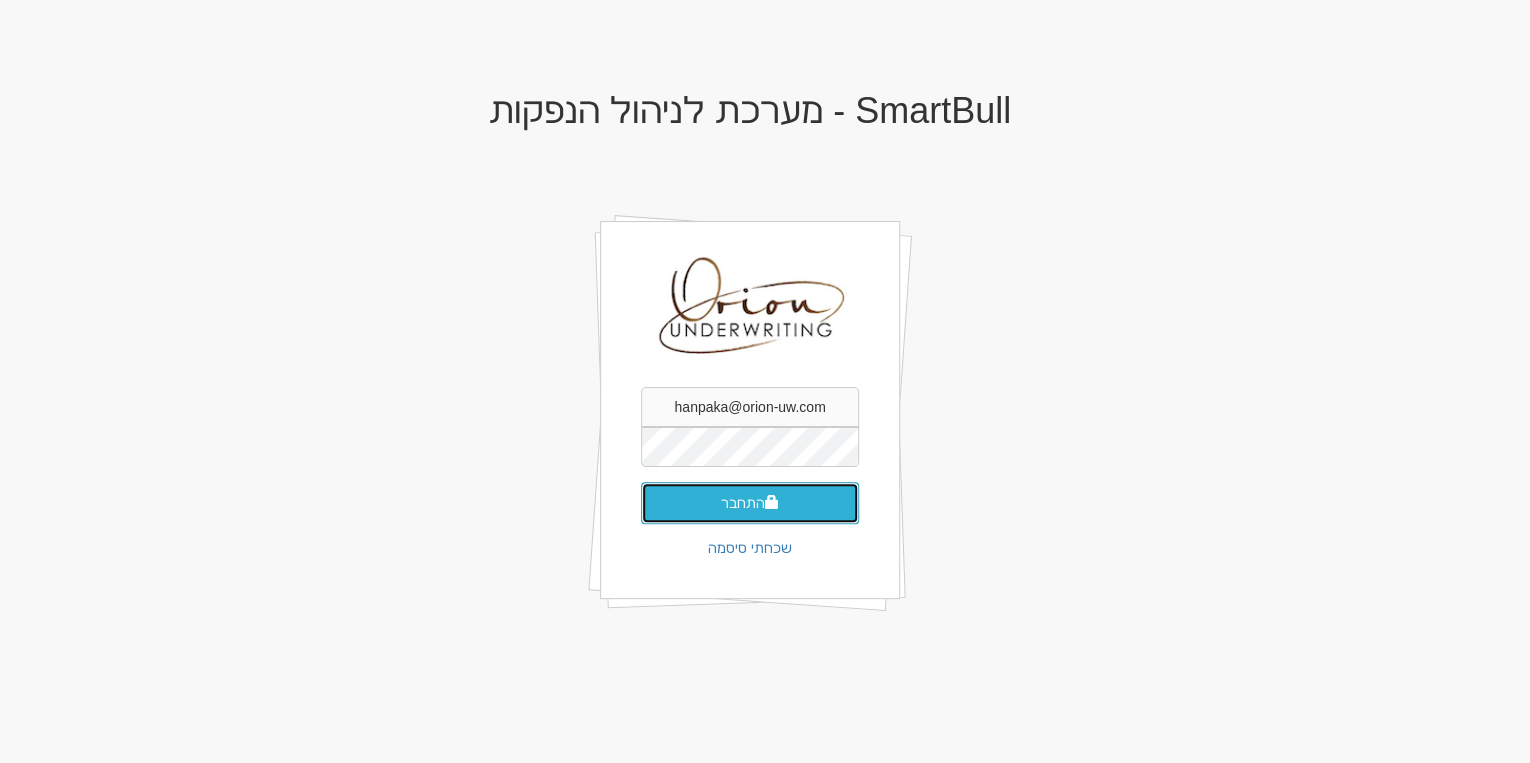 click at bounding box center (772, 502) 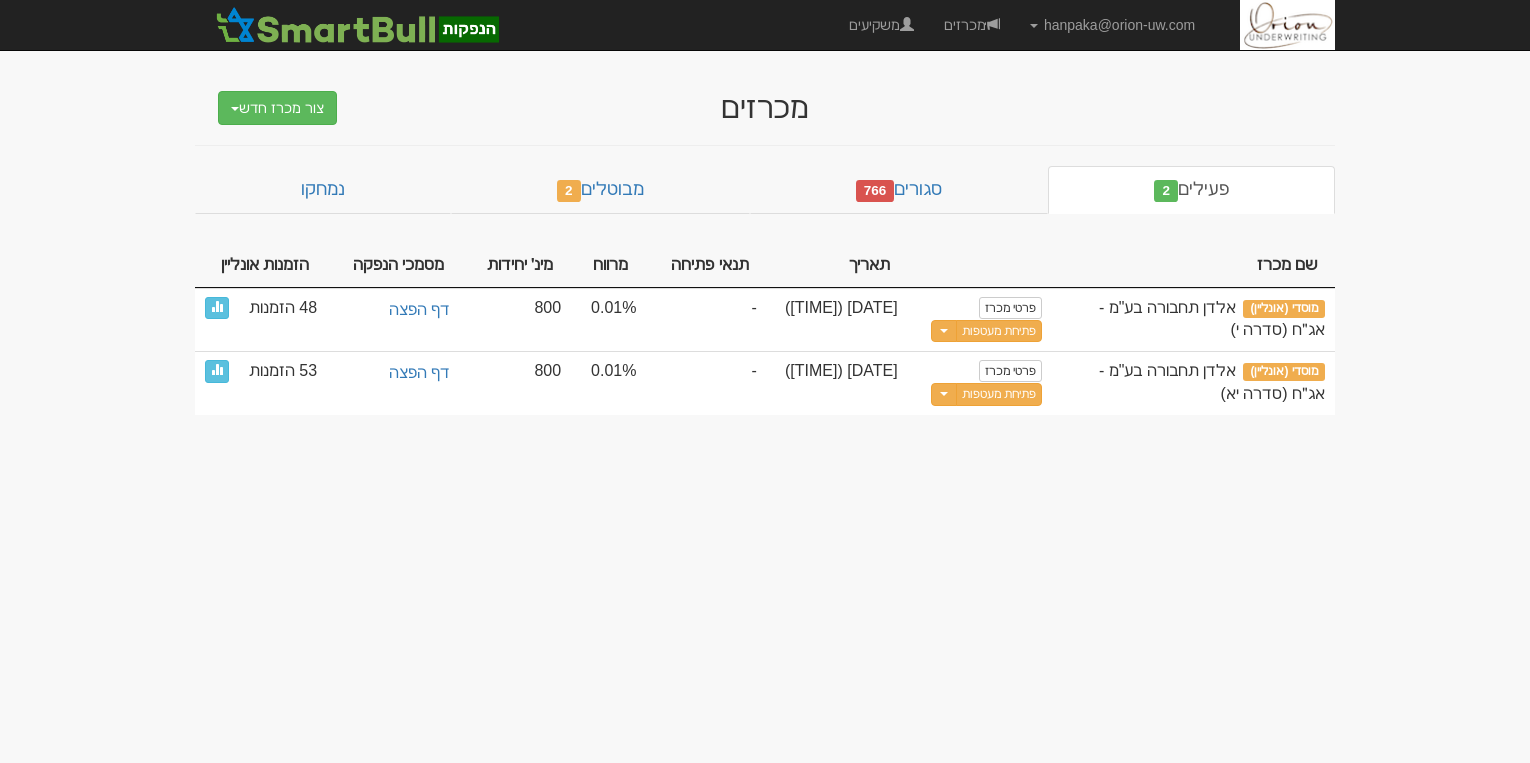scroll, scrollTop: 0, scrollLeft: 0, axis: both 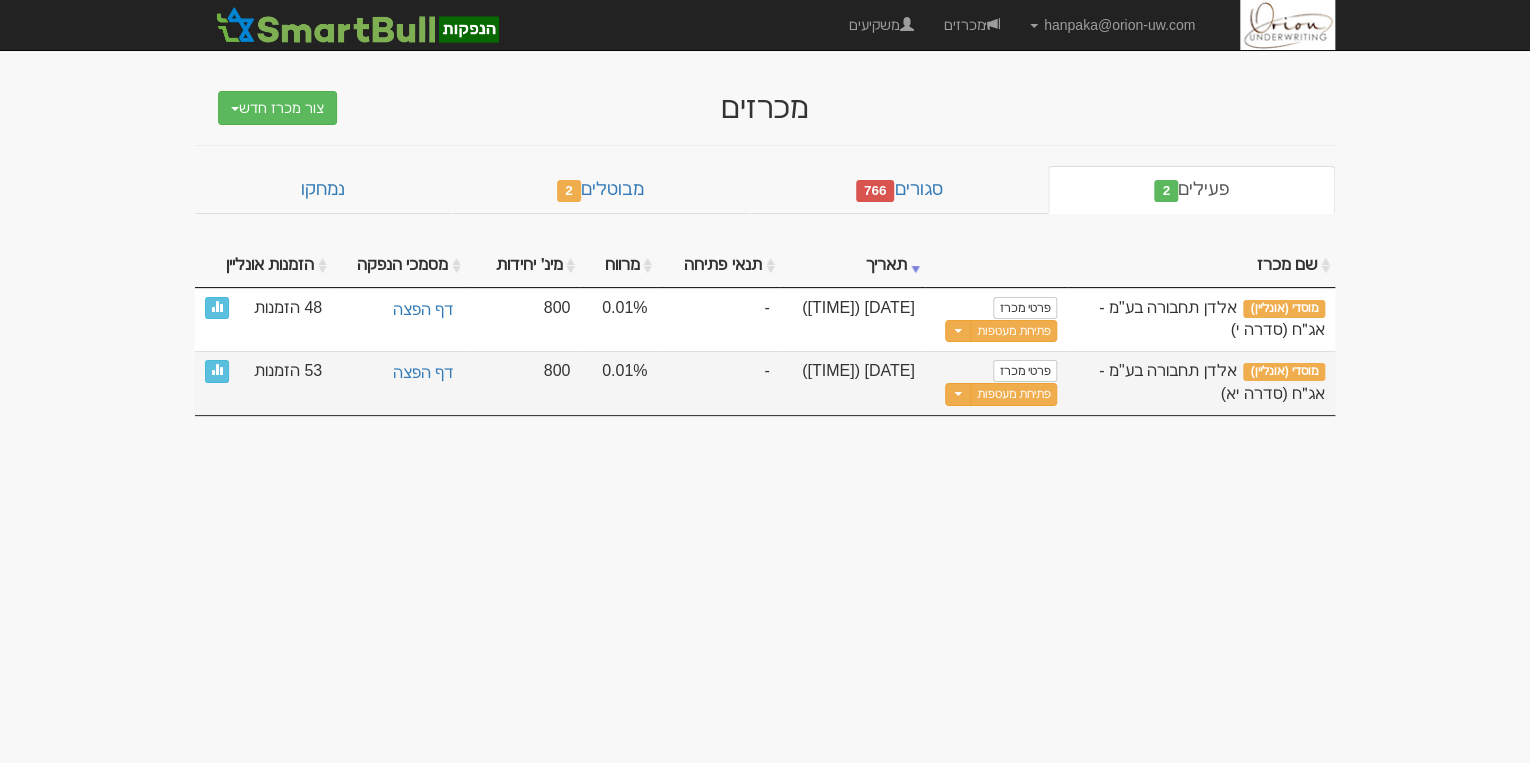 click on "אלדן תחבורה בע"מ - אג״ח (סדרה יא)" at bounding box center (1212, 382) 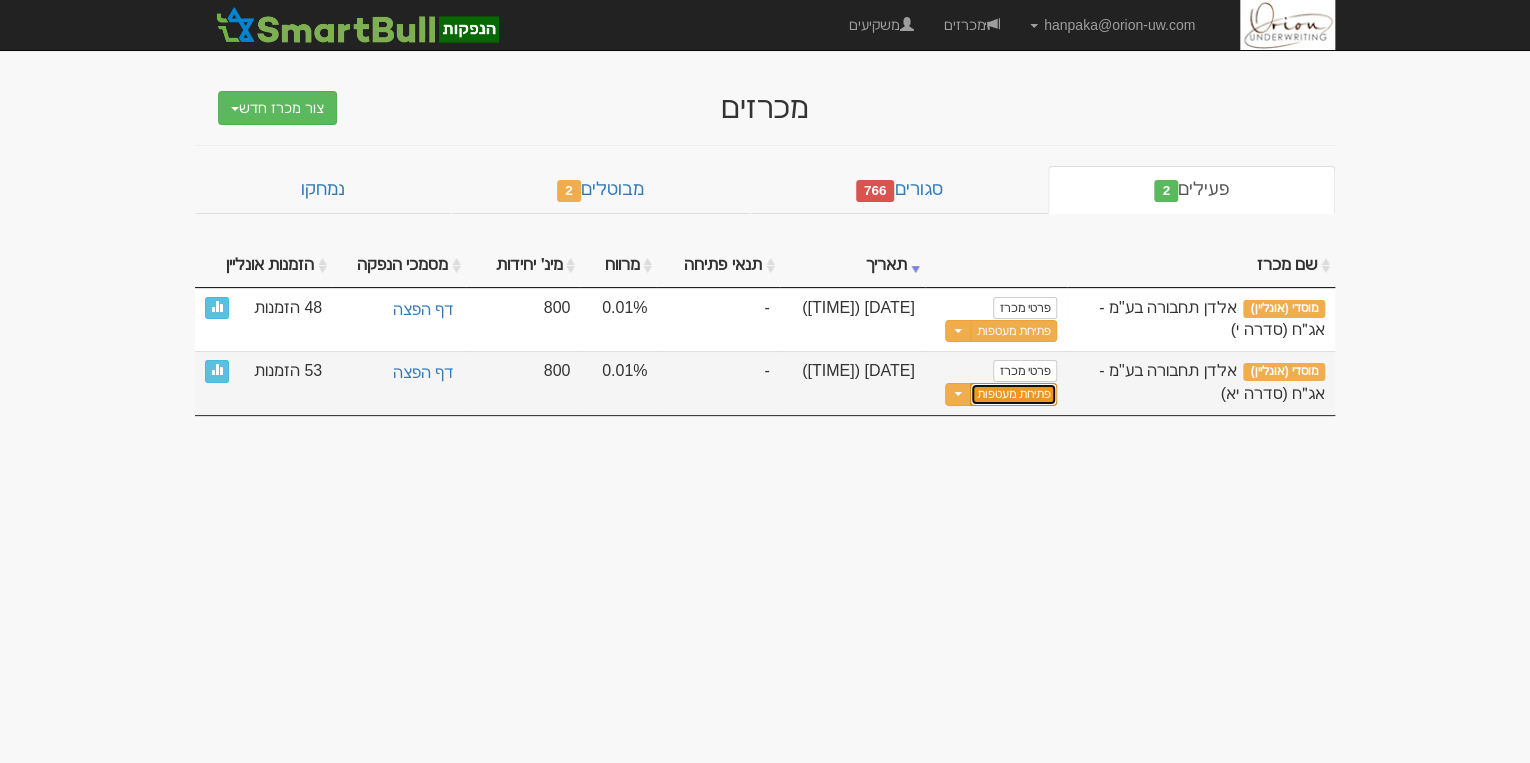 click on "פתיחת מעטפות" at bounding box center [1013, 394] 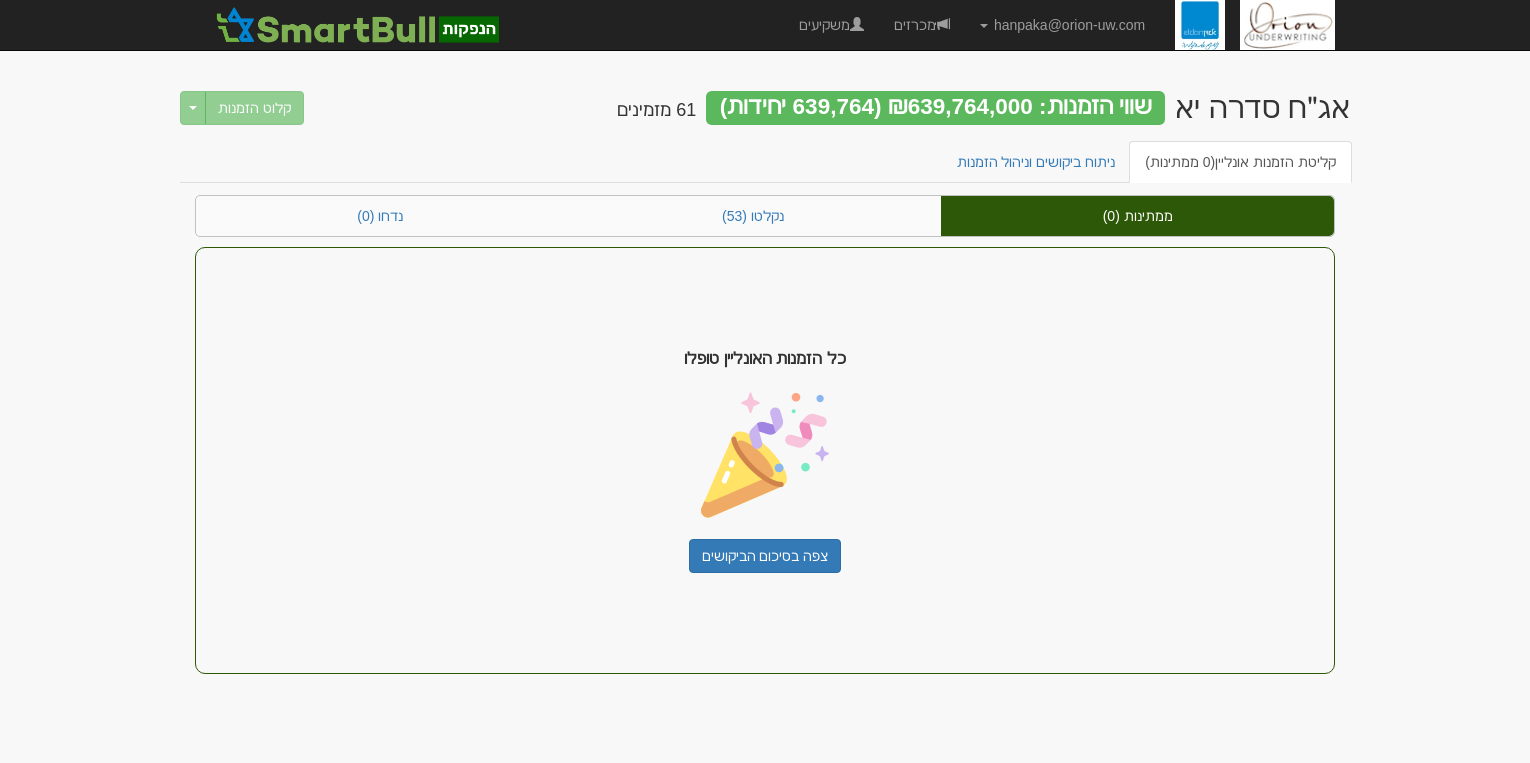 scroll, scrollTop: 0, scrollLeft: 0, axis: both 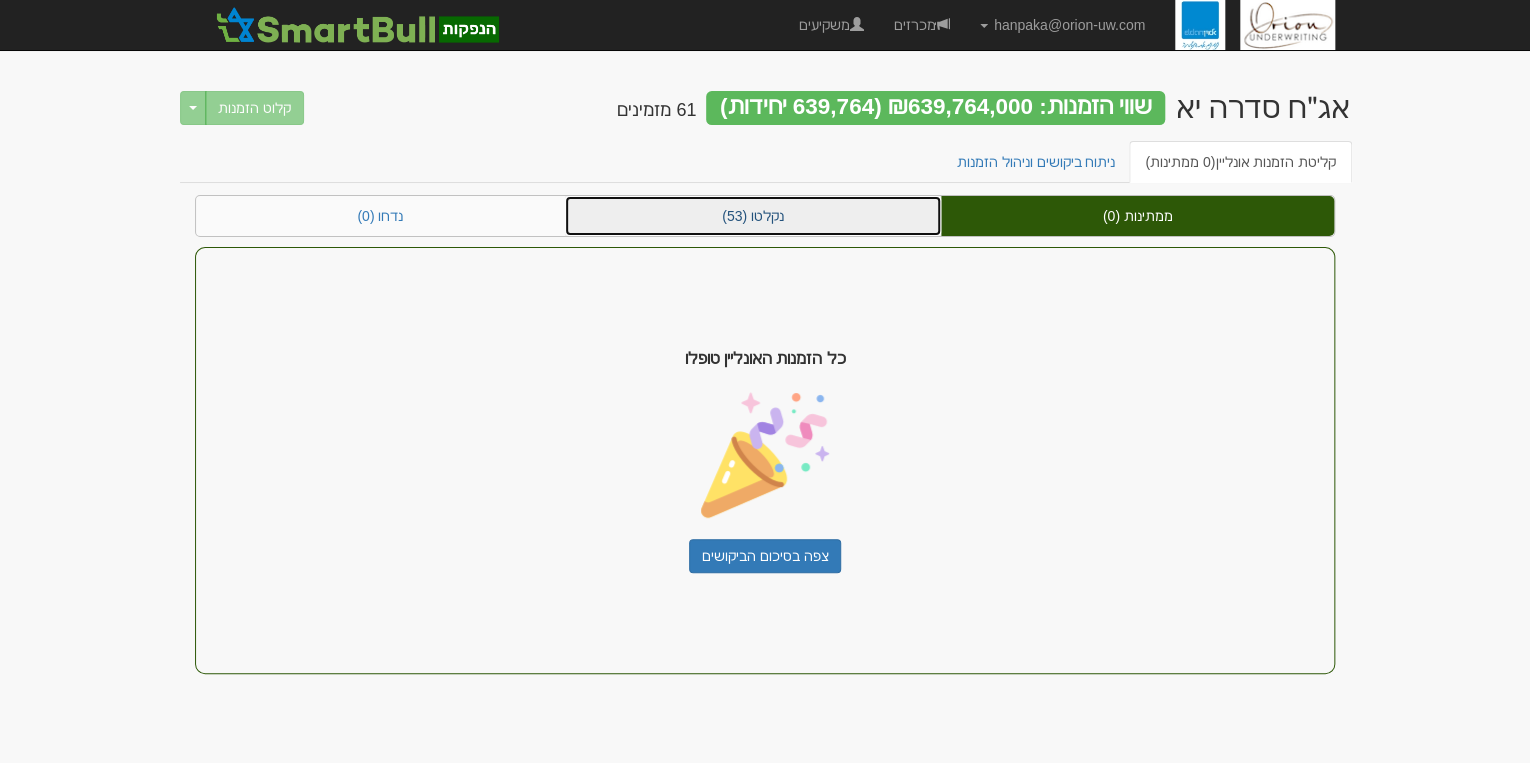 click on "נקלטו ([NUMBER])" at bounding box center (753, 216) 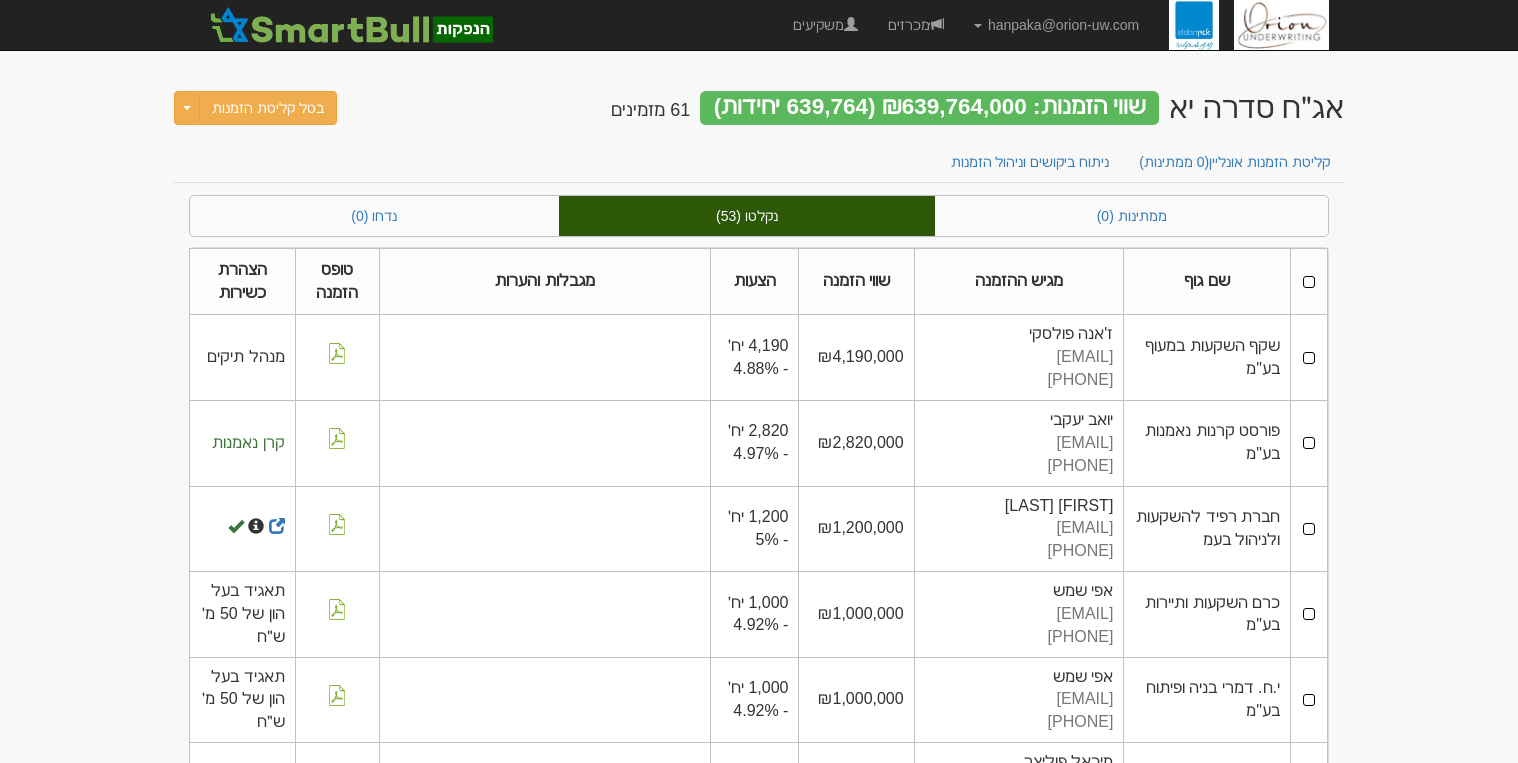 scroll, scrollTop: 0, scrollLeft: 0, axis: both 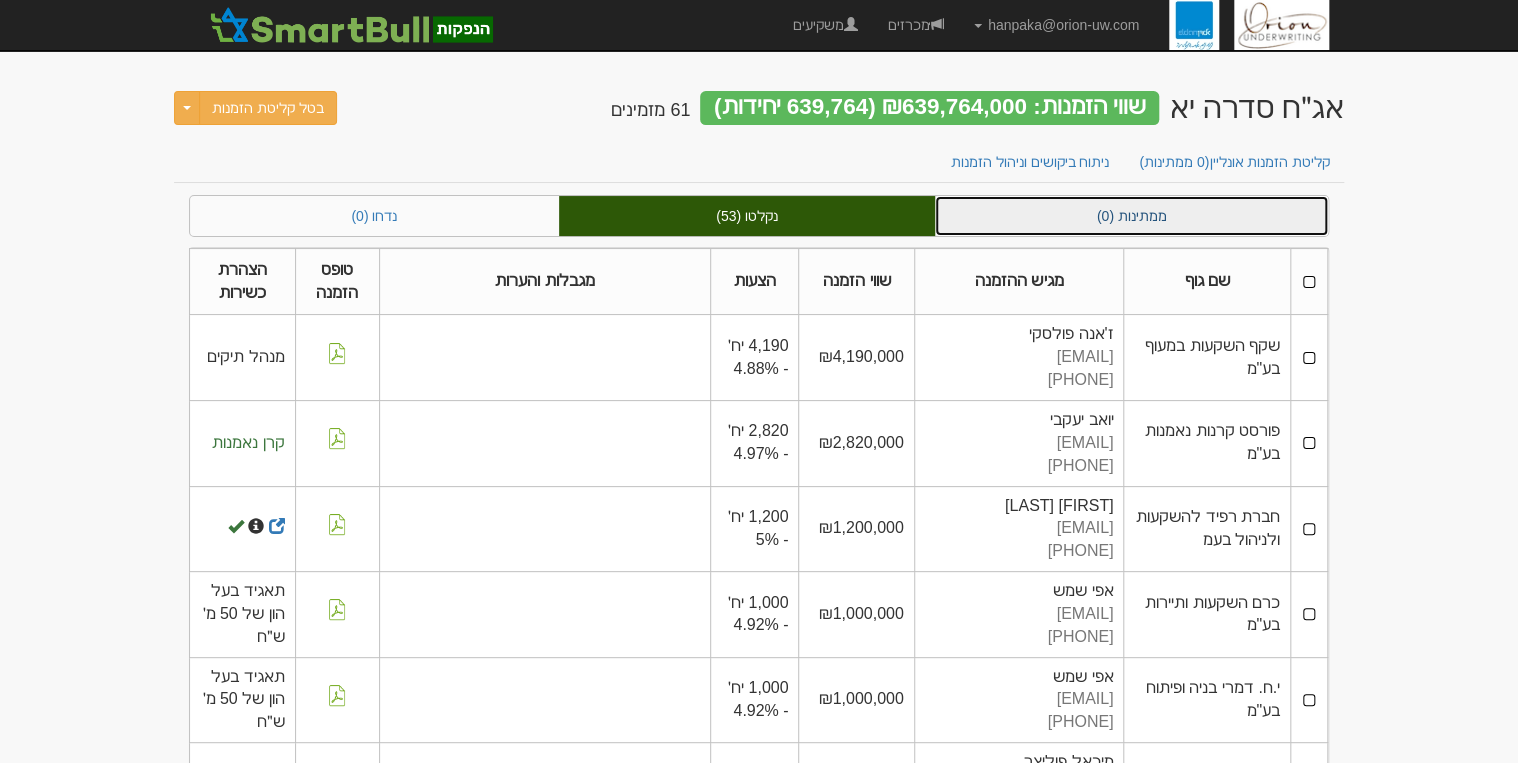 click on "ממתינות (0)" at bounding box center (1131, 216) 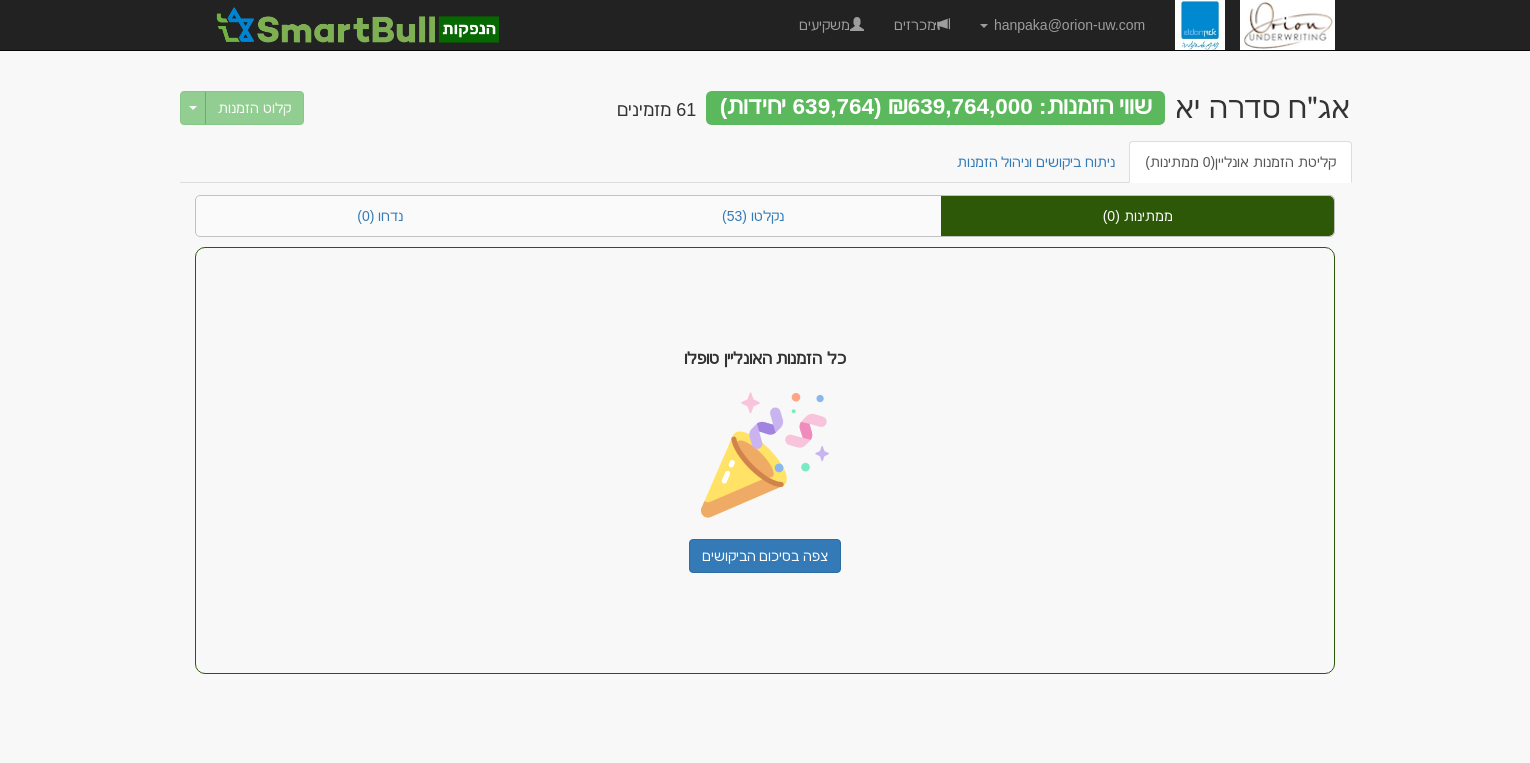 scroll, scrollTop: 0, scrollLeft: 0, axis: both 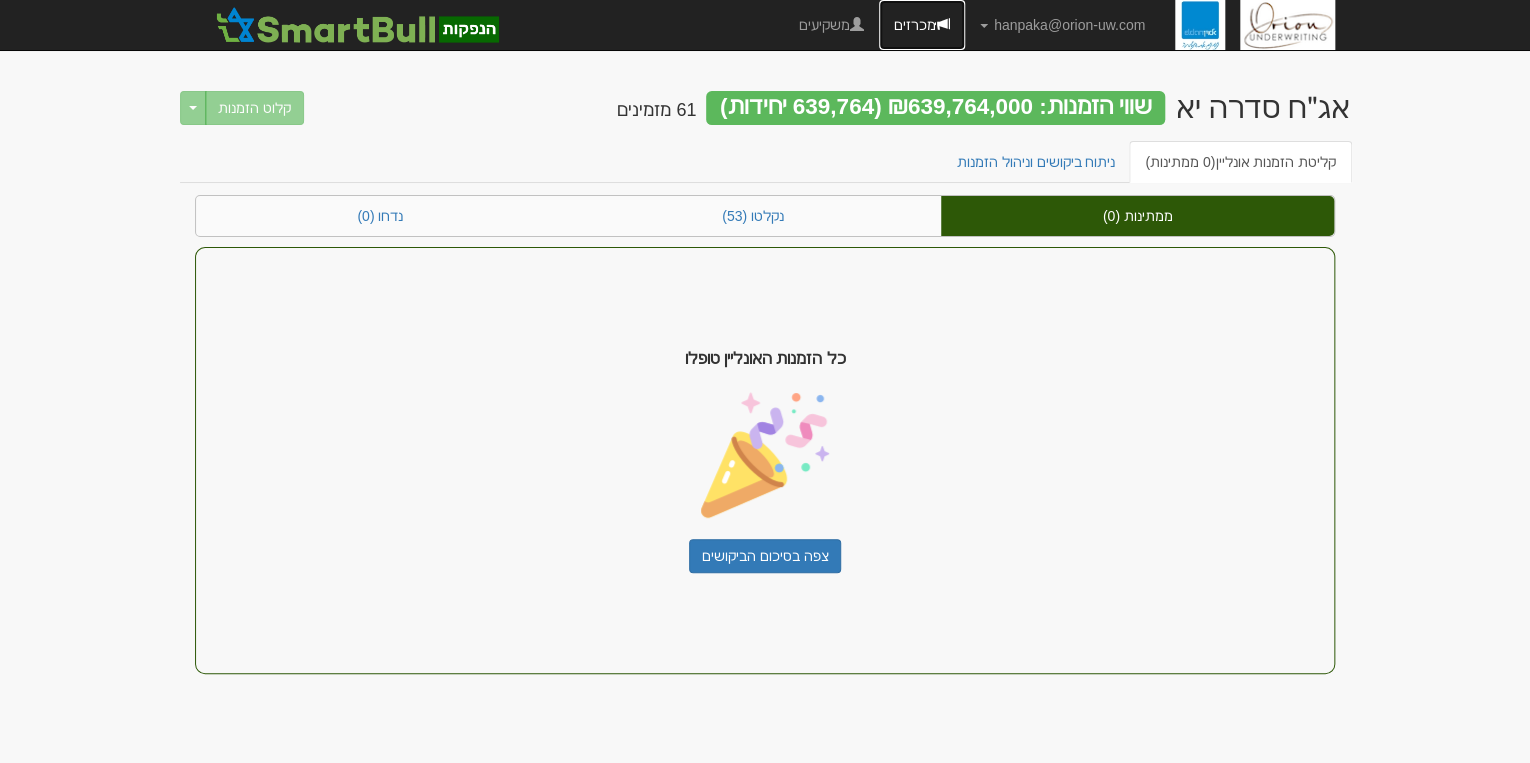 click on "מכרזים" at bounding box center (1023, 25) 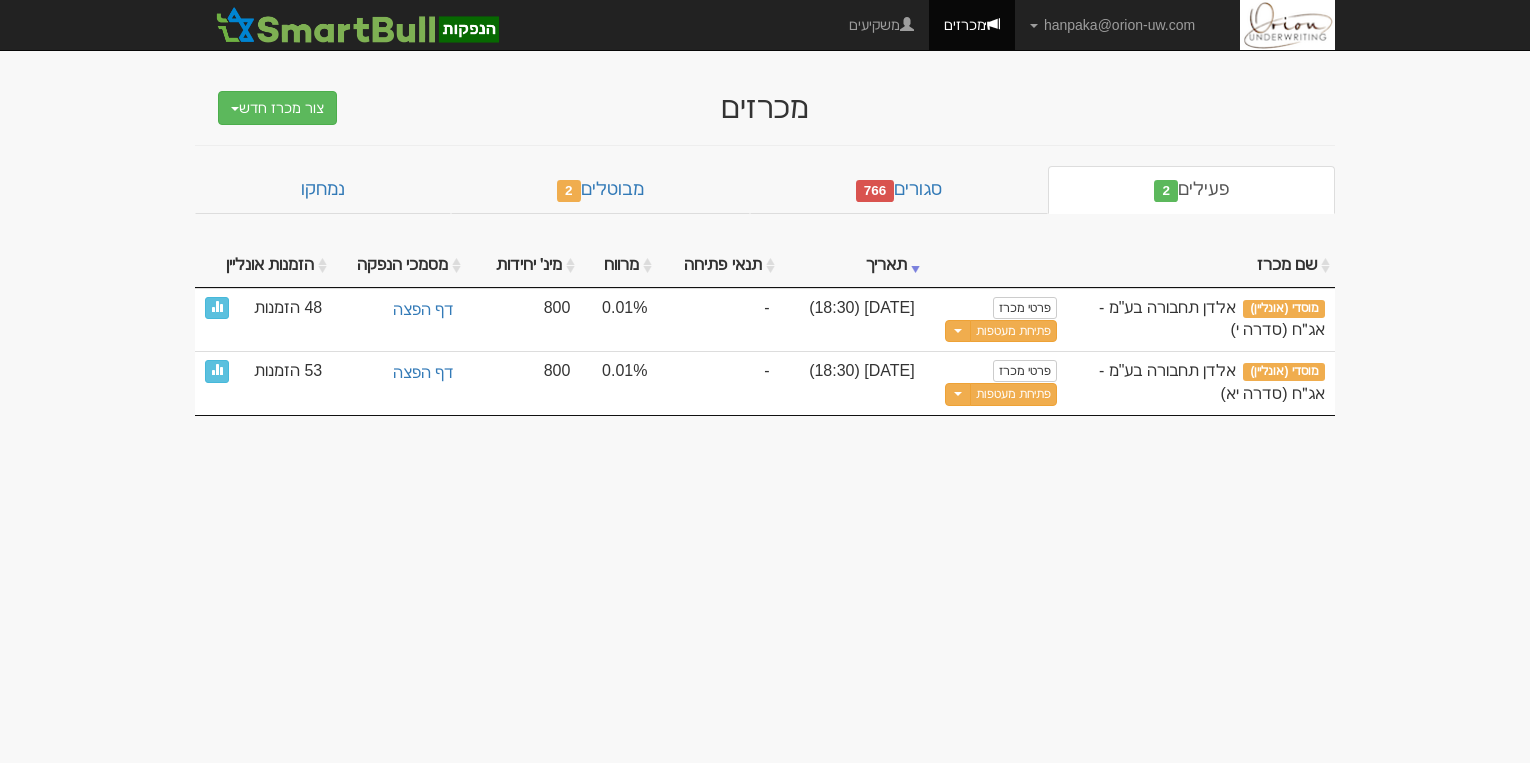 scroll, scrollTop: 0, scrollLeft: 0, axis: both 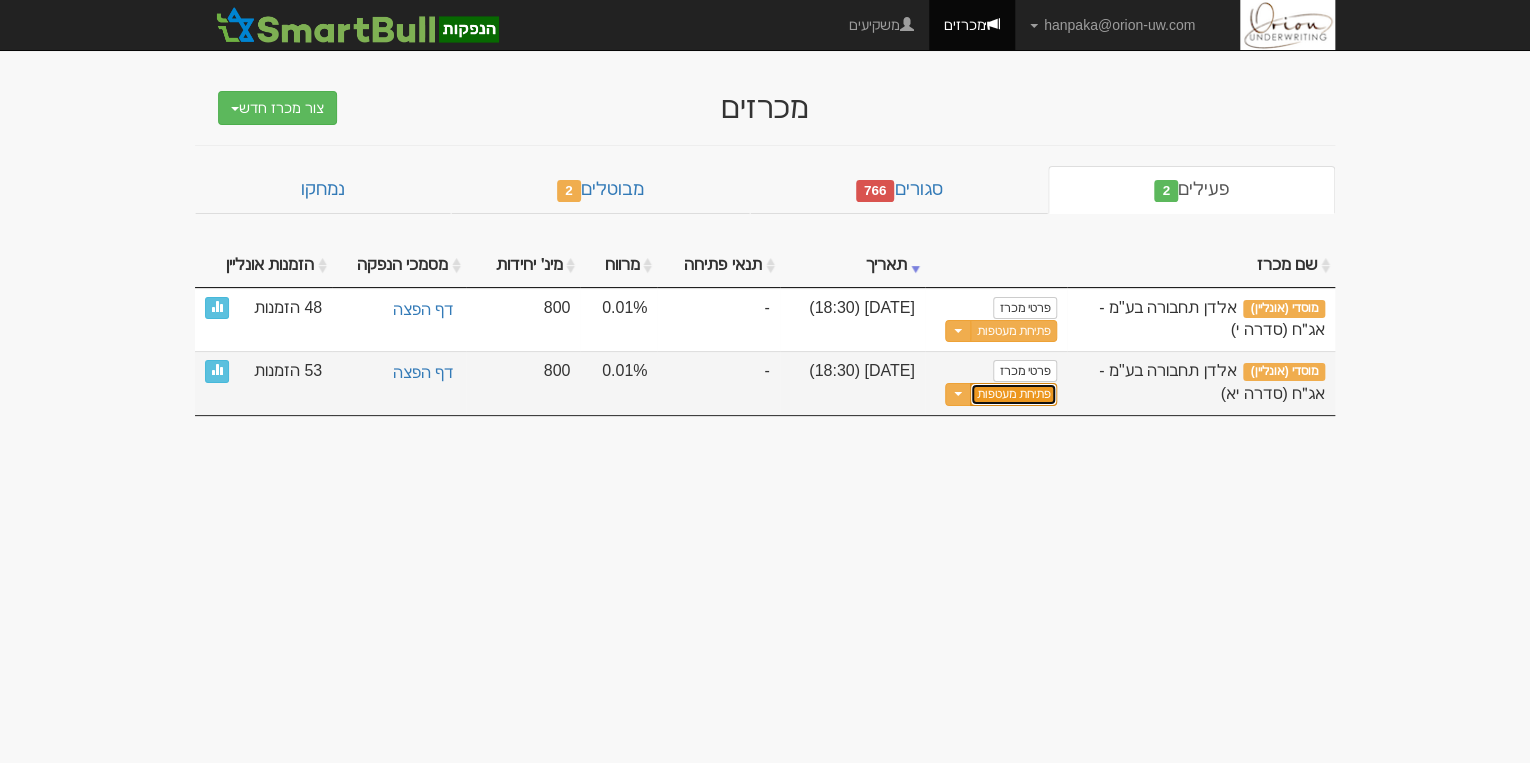click on "פתיחת מעטפות" at bounding box center [1013, 394] 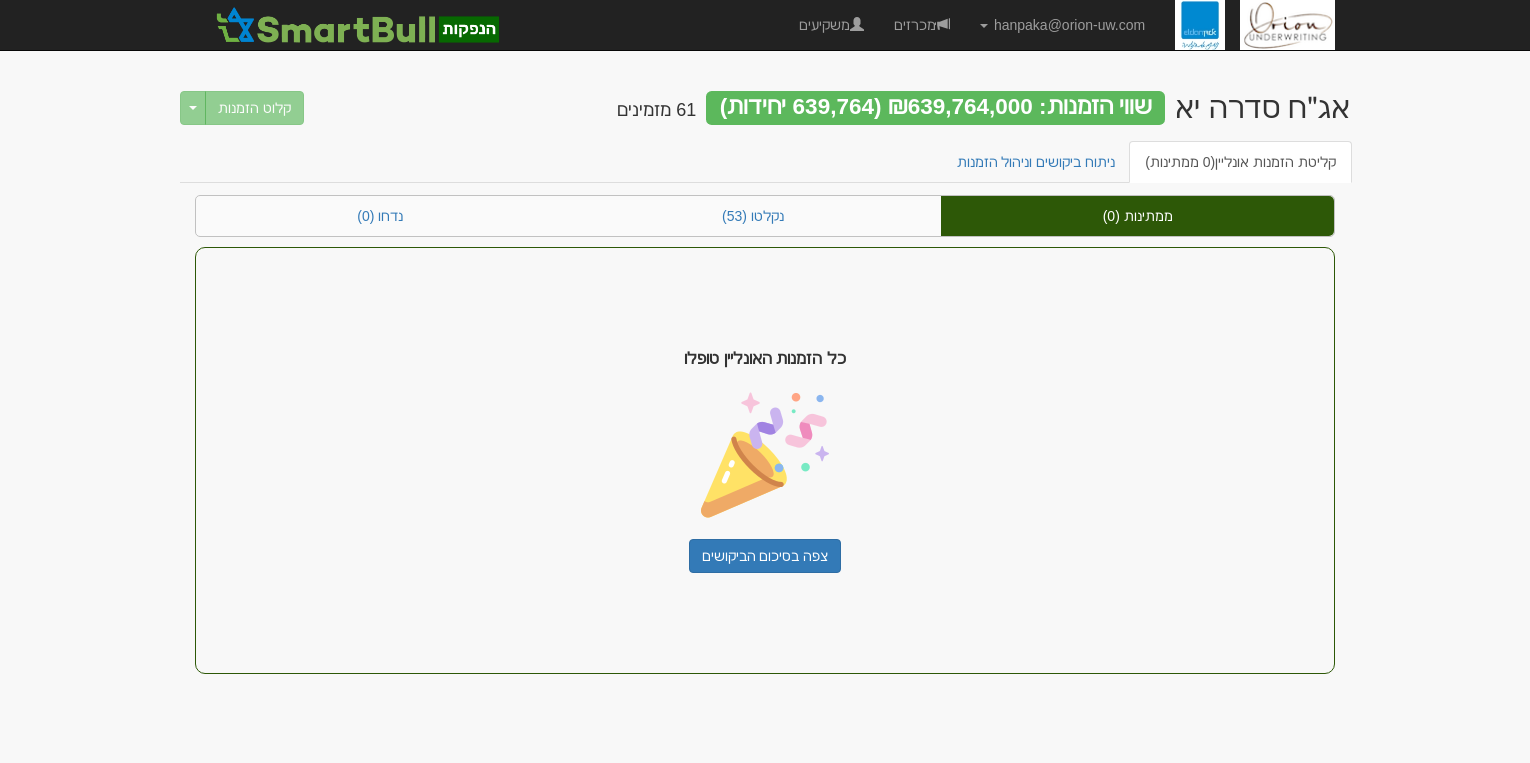 scroll, scrollTop: 0, scrollLeft: 0, axis: both 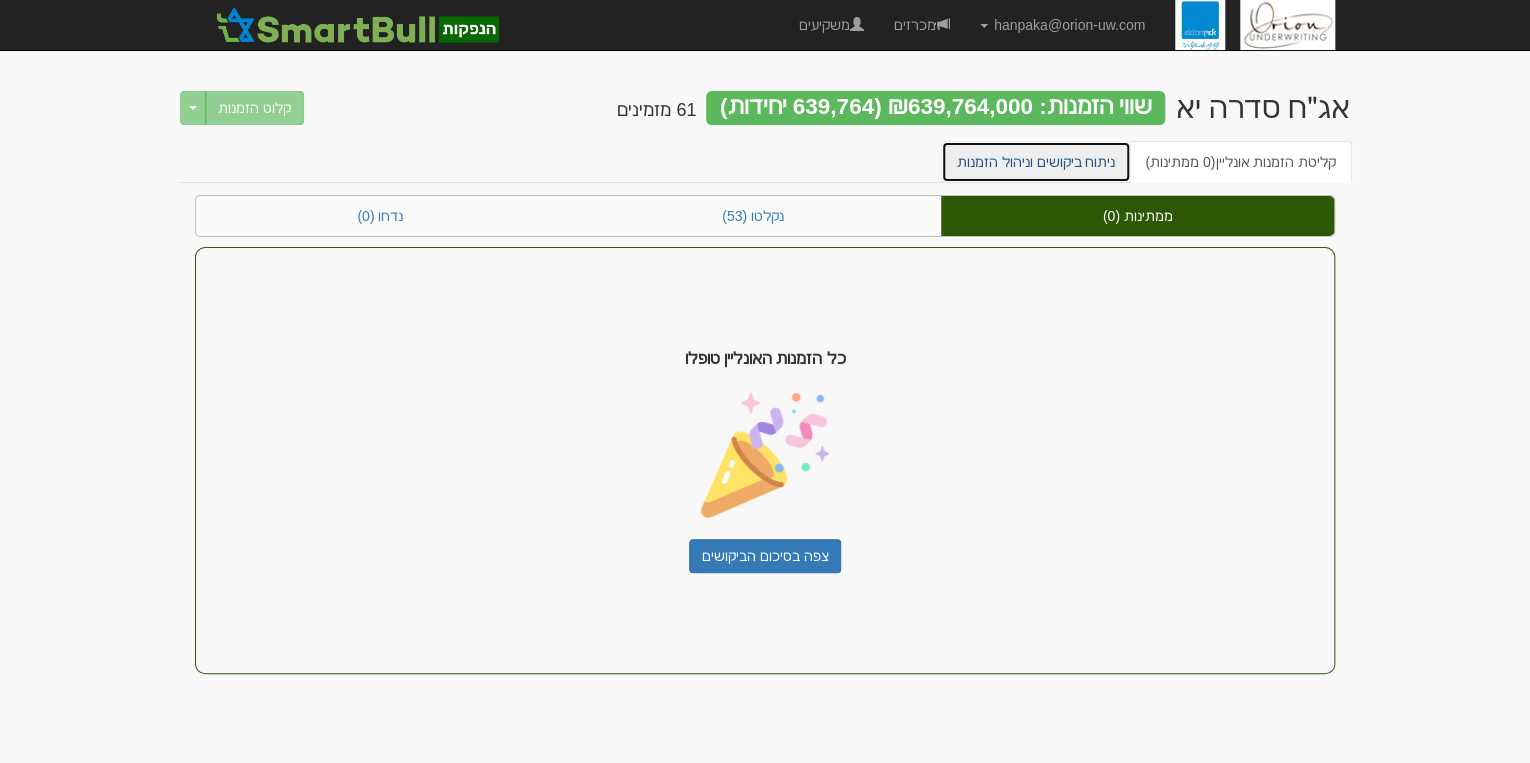 click on "ניתוח ביקושים וניהול הזמנות" at bounding box center [1036, 162] 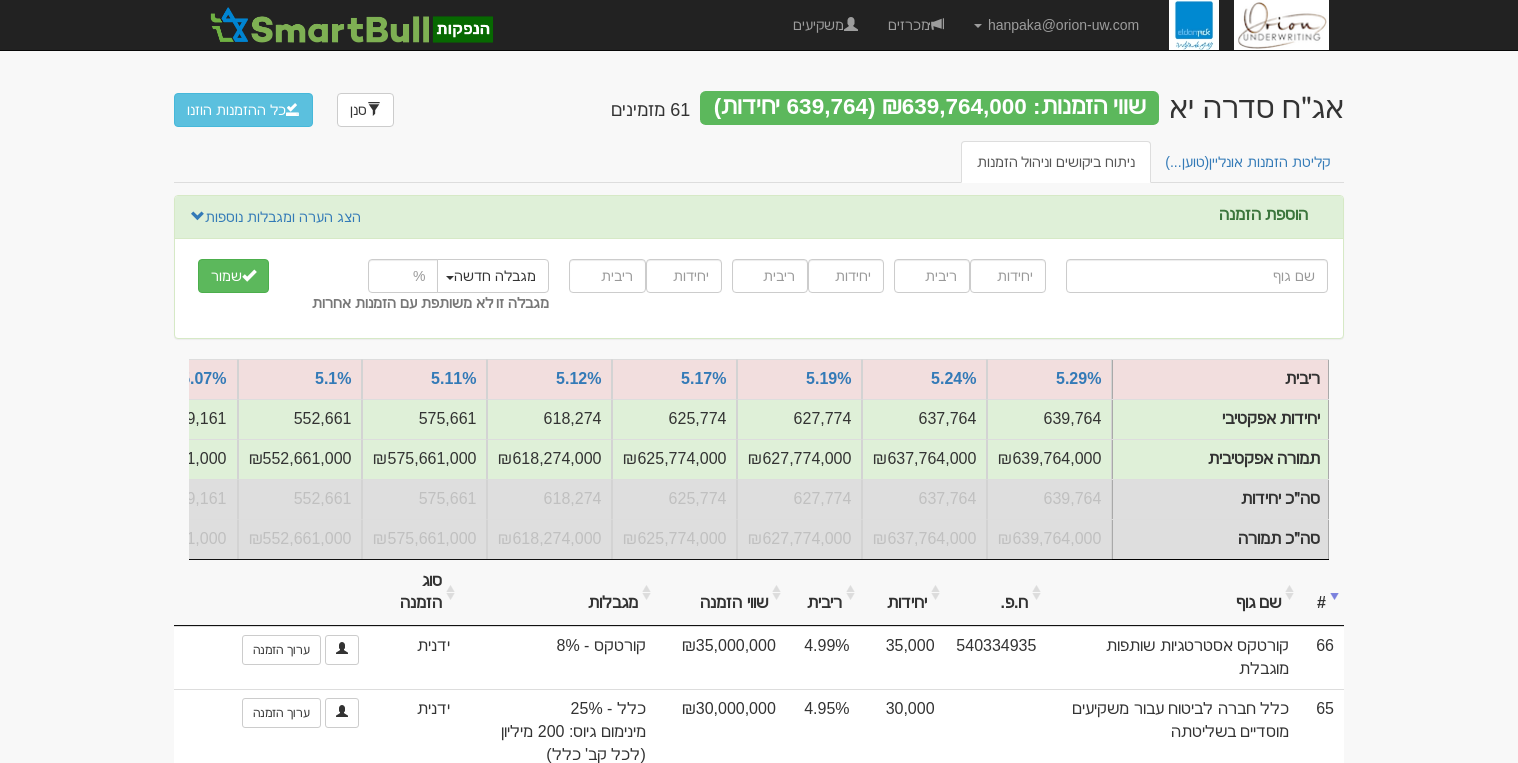 scroll, scrollTop: 0, scrollLeft: 0, axis: both 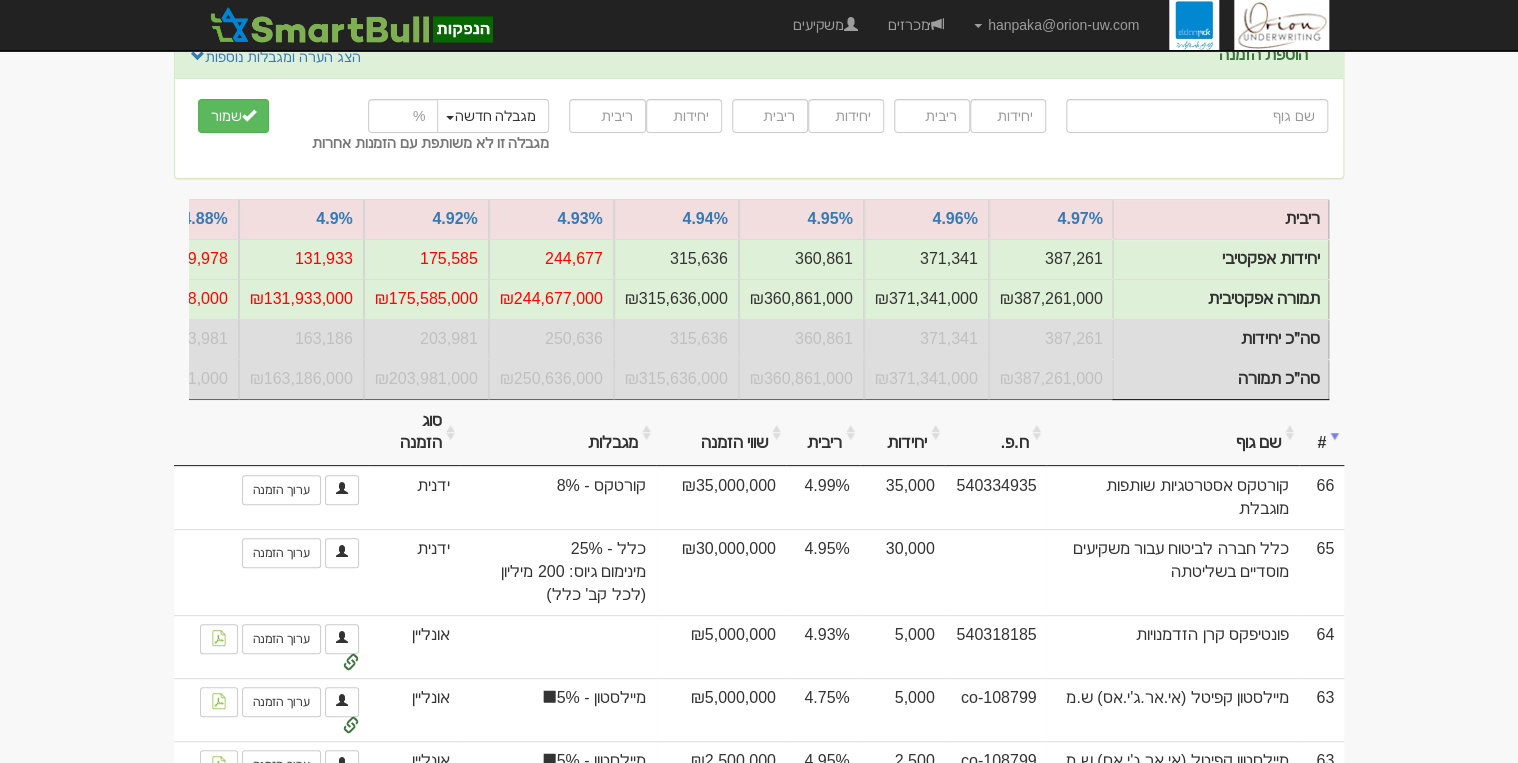 click on "יחידות" at bounding box center [952, 478] 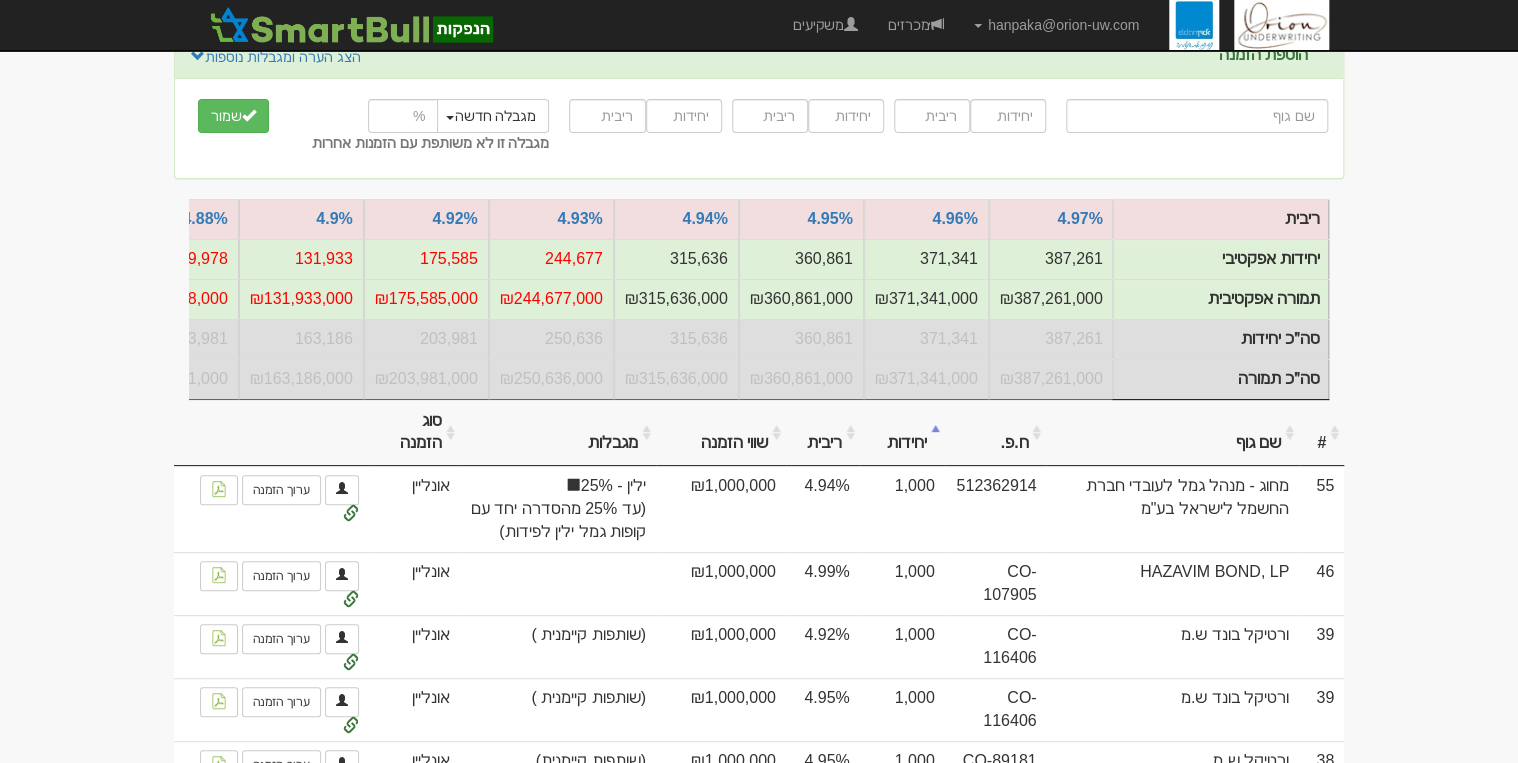 click on "יחידות" at bounding box center [952, 478] 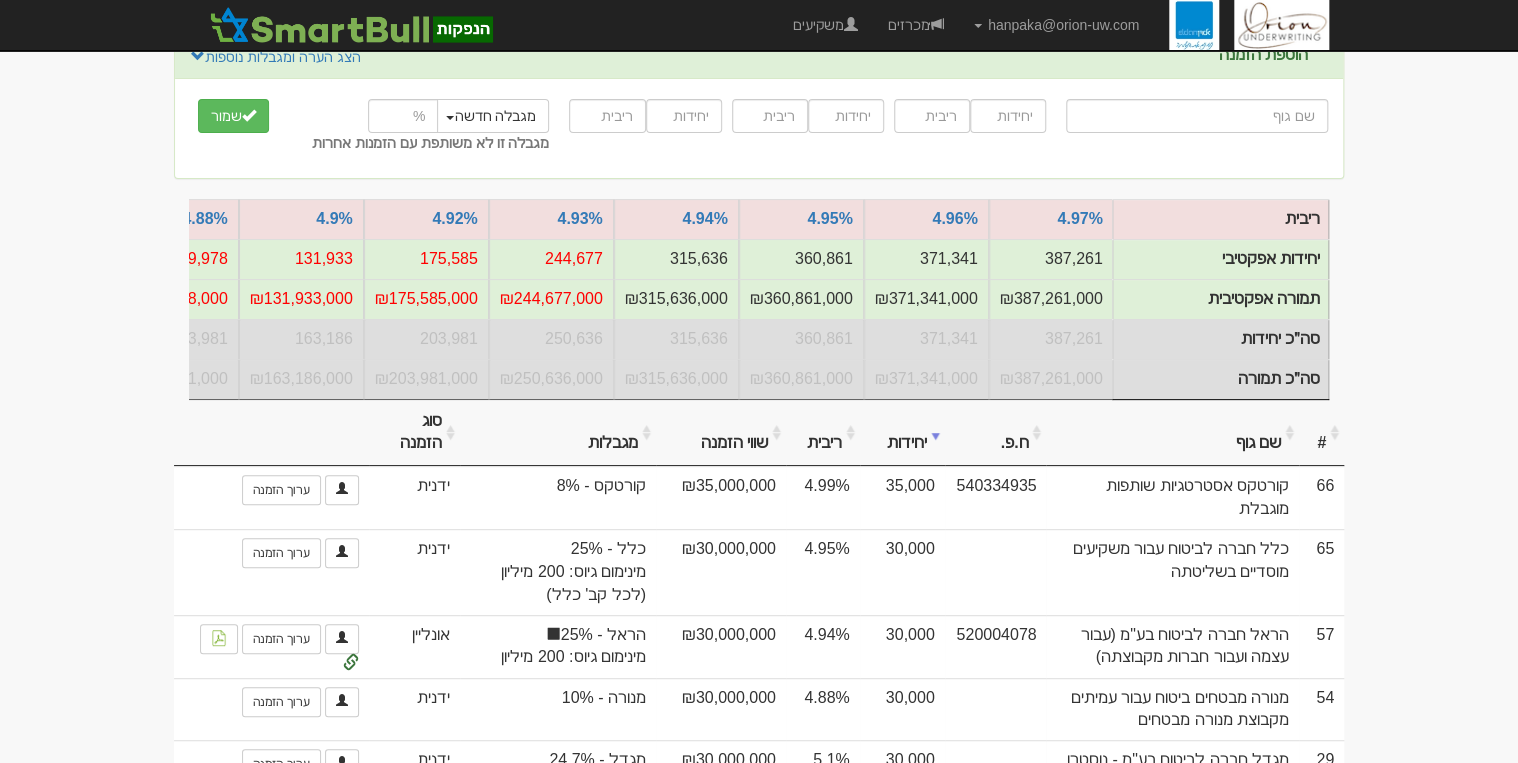 click on "יחידות" at bounding box center [952, 478] 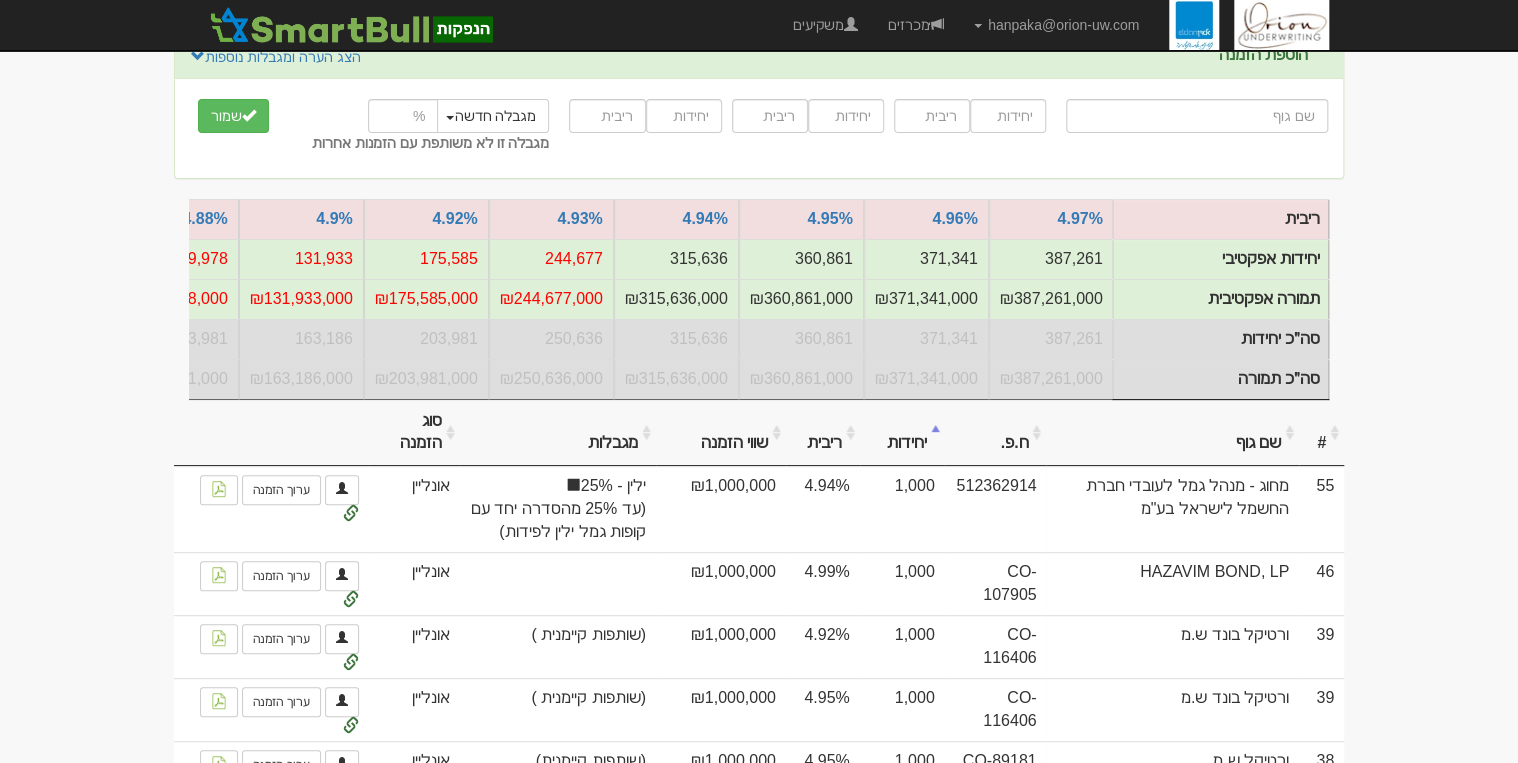 click on "יחידות" at bounding box center (952, 478) 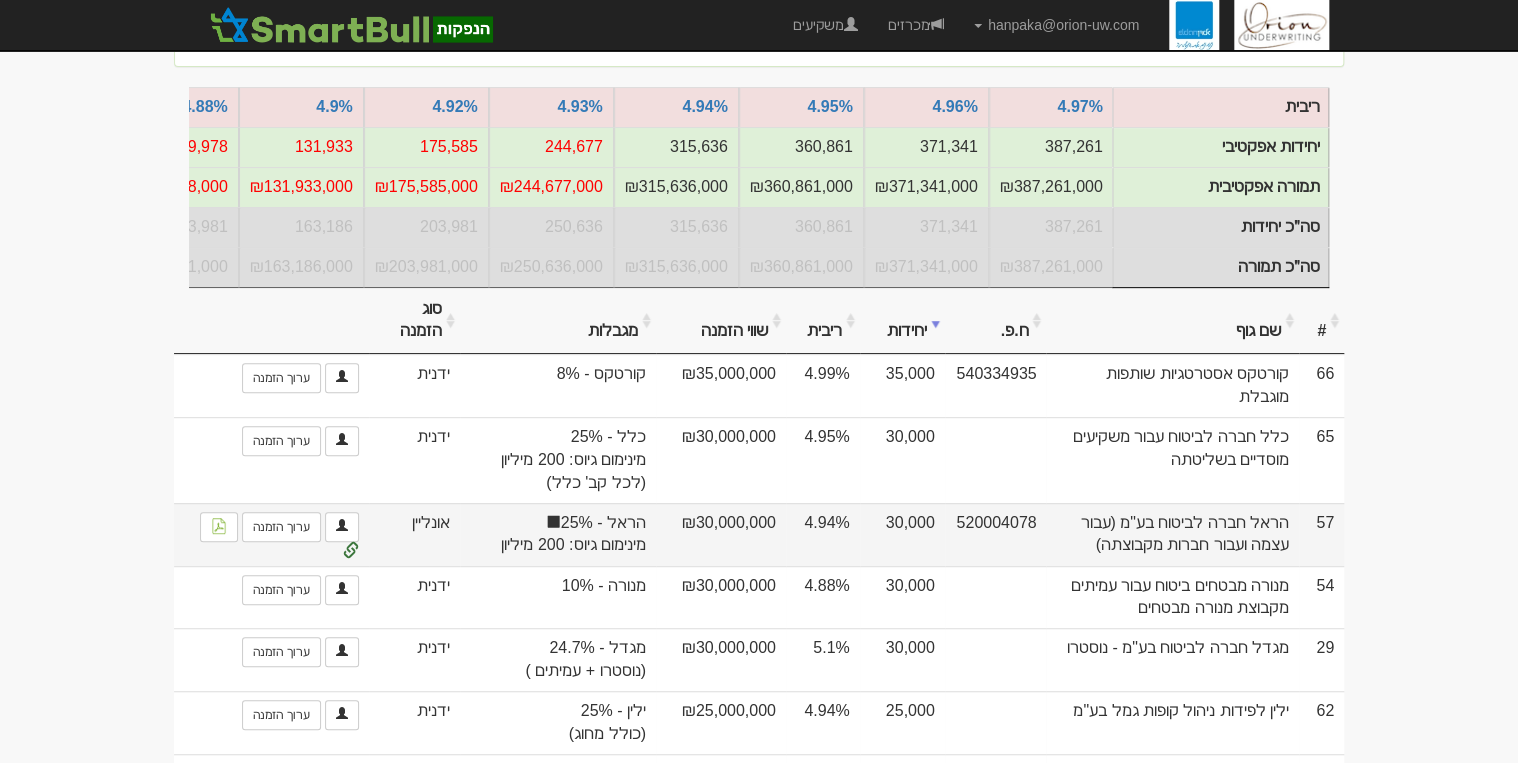 scroll, scrollTop: 240, scrollLeft: 0, axis: vertical 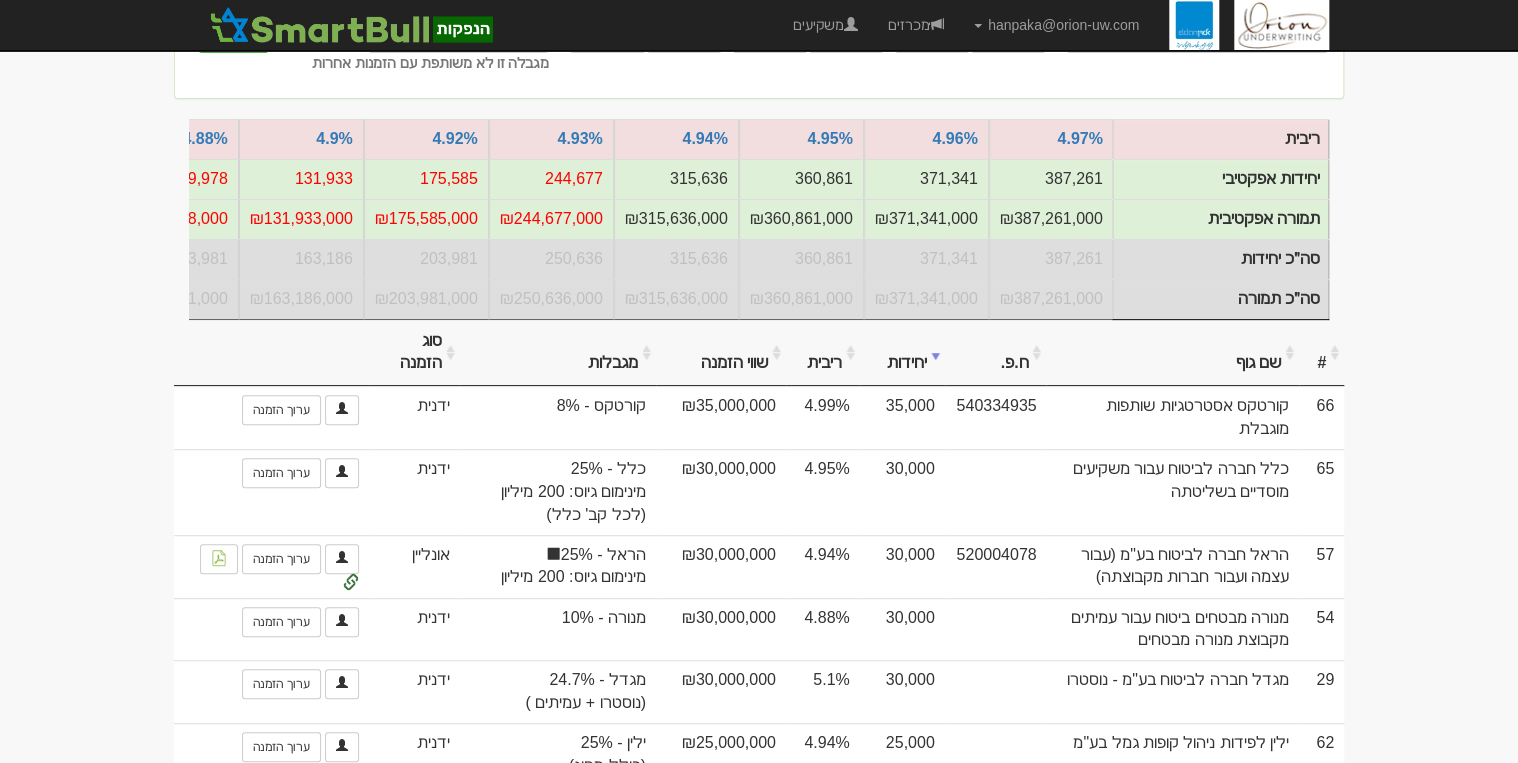 click on "ריבית" at bounding box center (824, 398) 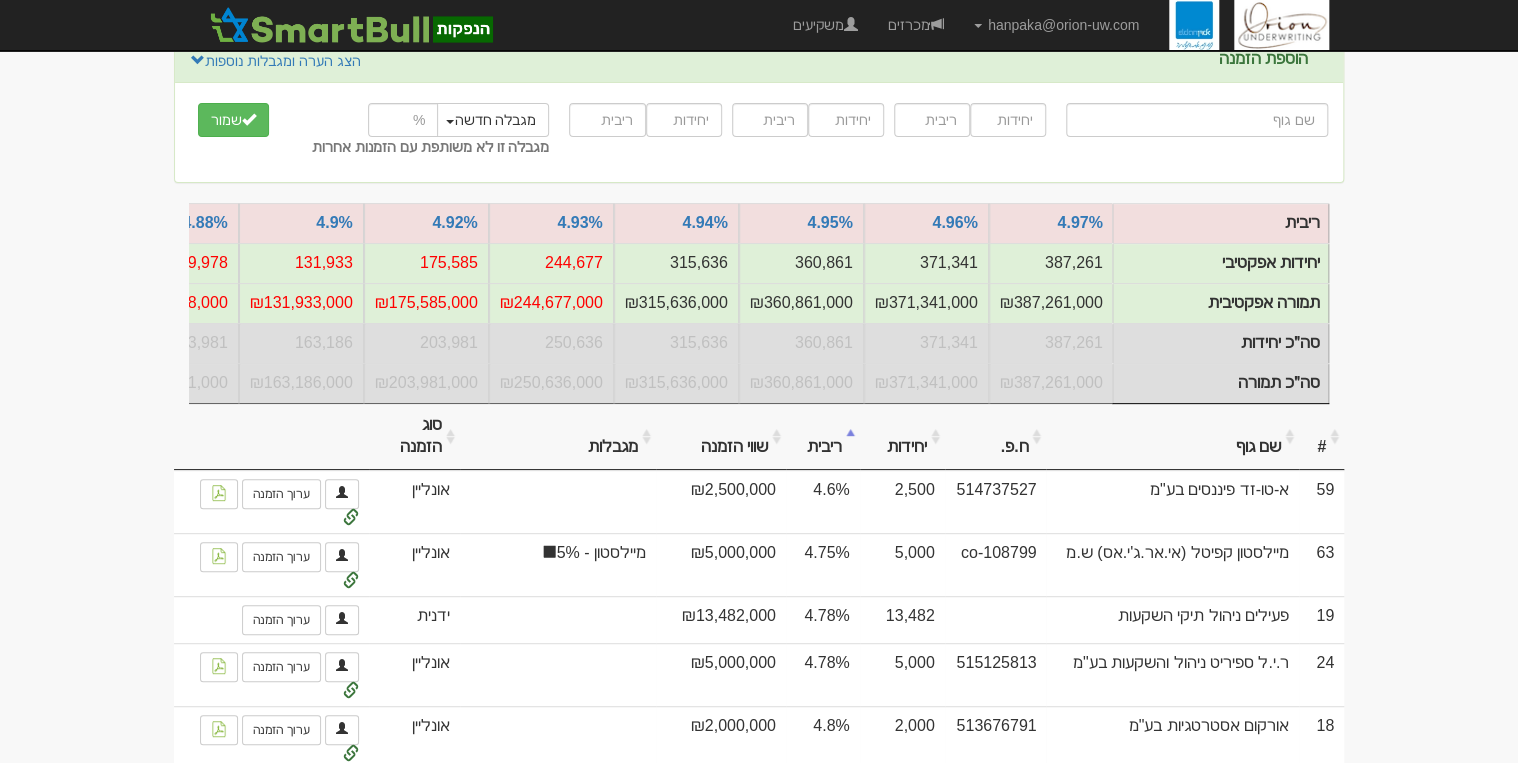 scroll, scrollTop: 160, scrollLeft: 0, axis: vertical 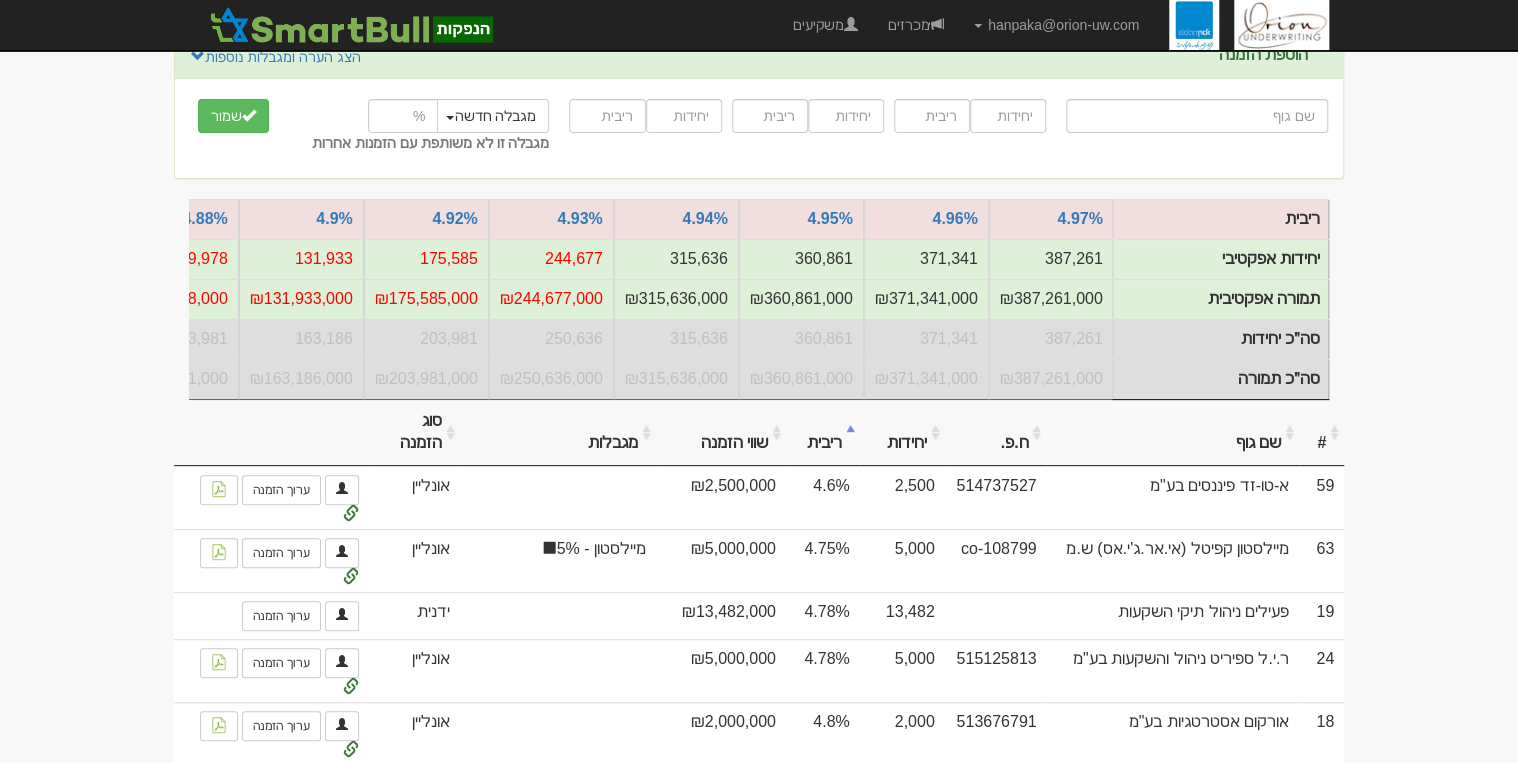 click on "#" at bounding box center (1321, 478) 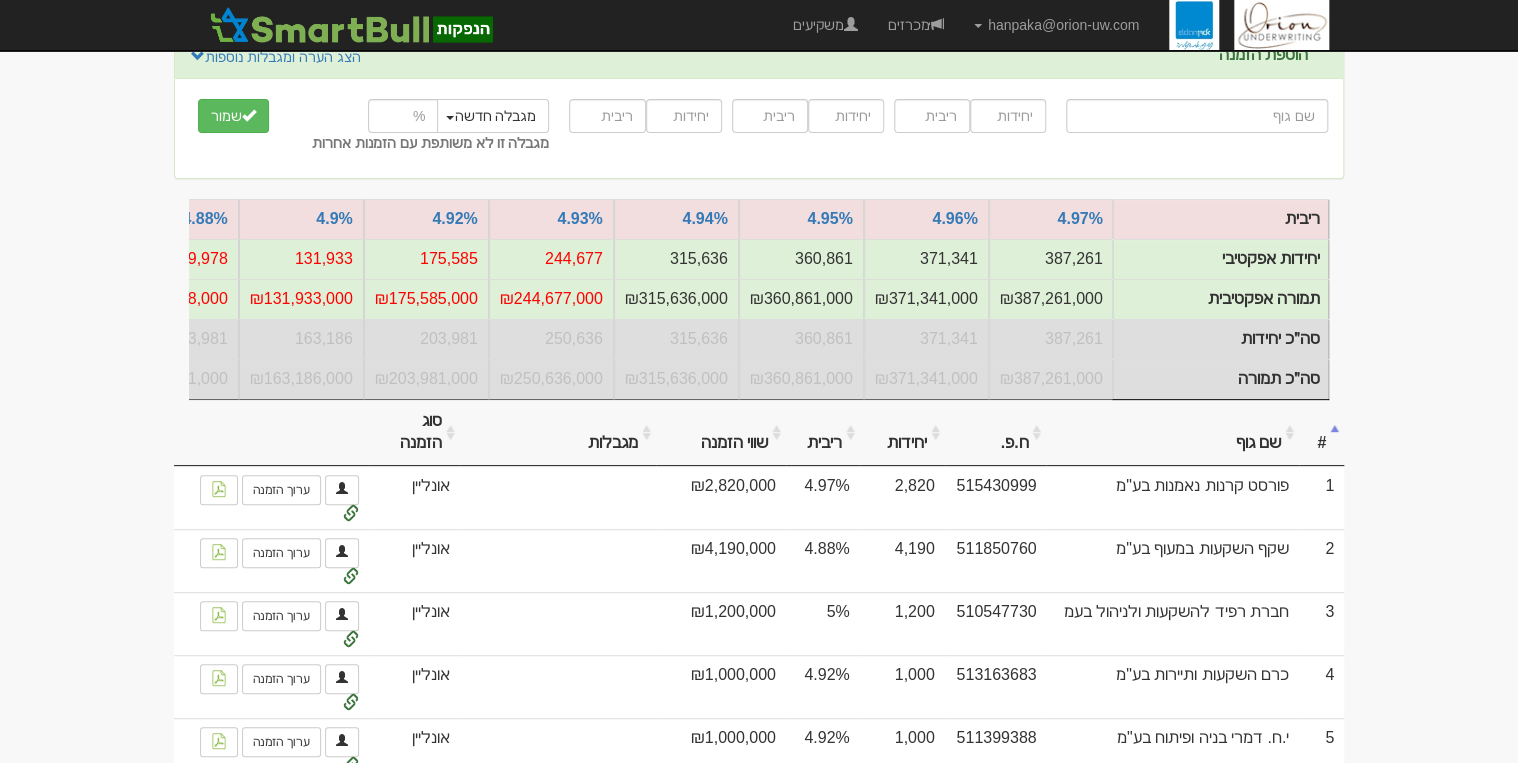 click on "#" at bounding box center [1321, 478] 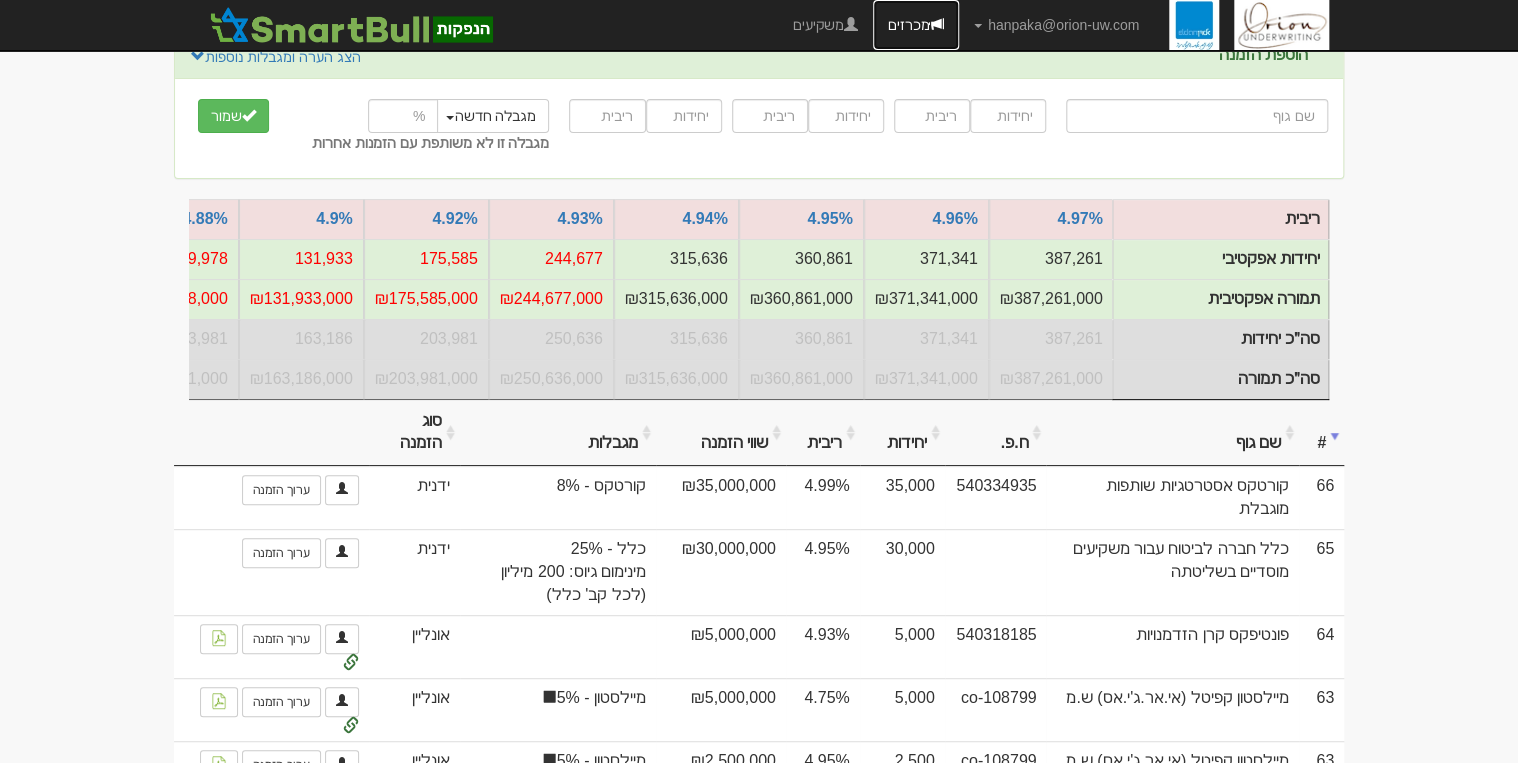 click on "מכרזים" at bounding box center (916, 25) 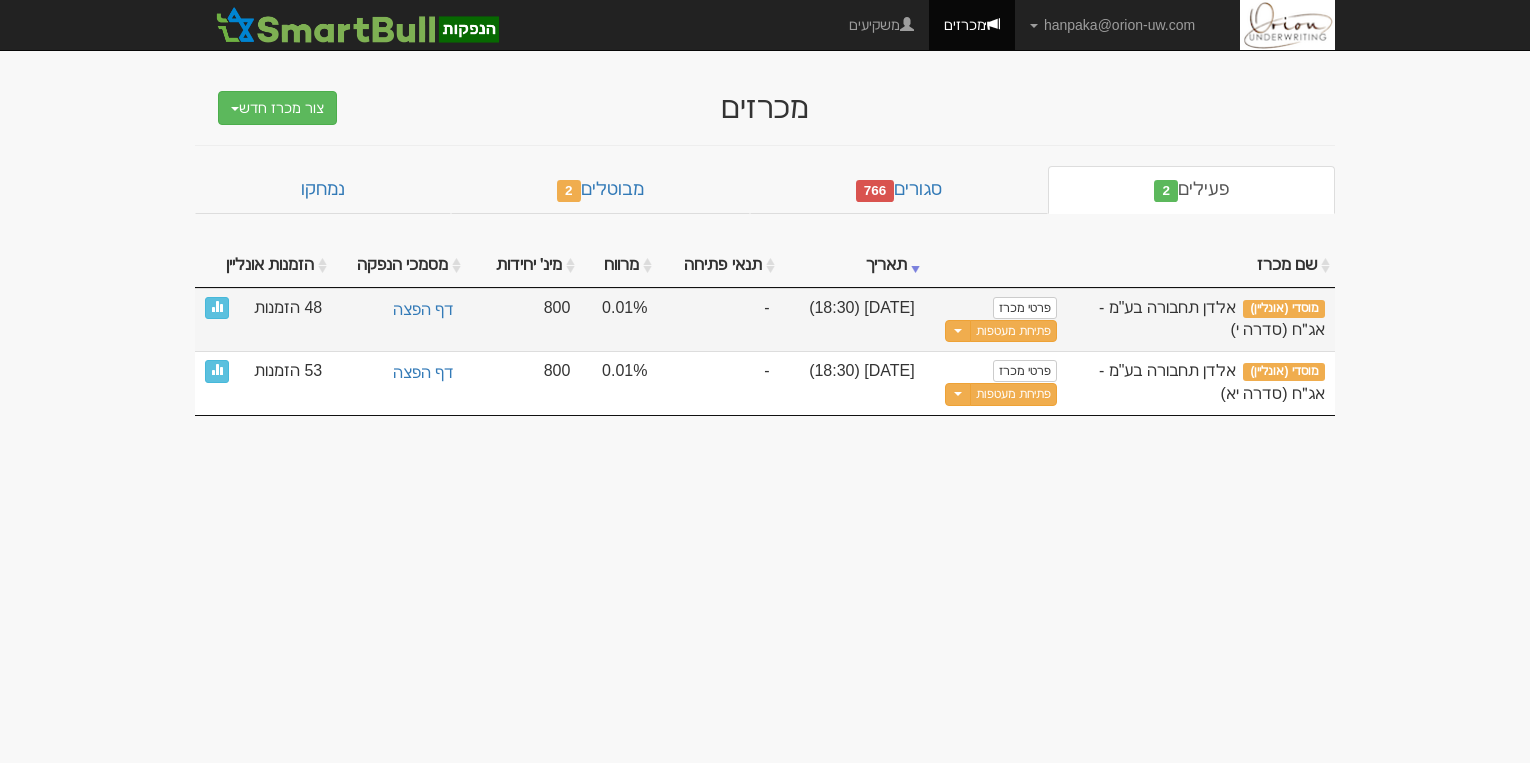 scroll, scrollTop: 0, scrollLeft: 0, axis: both 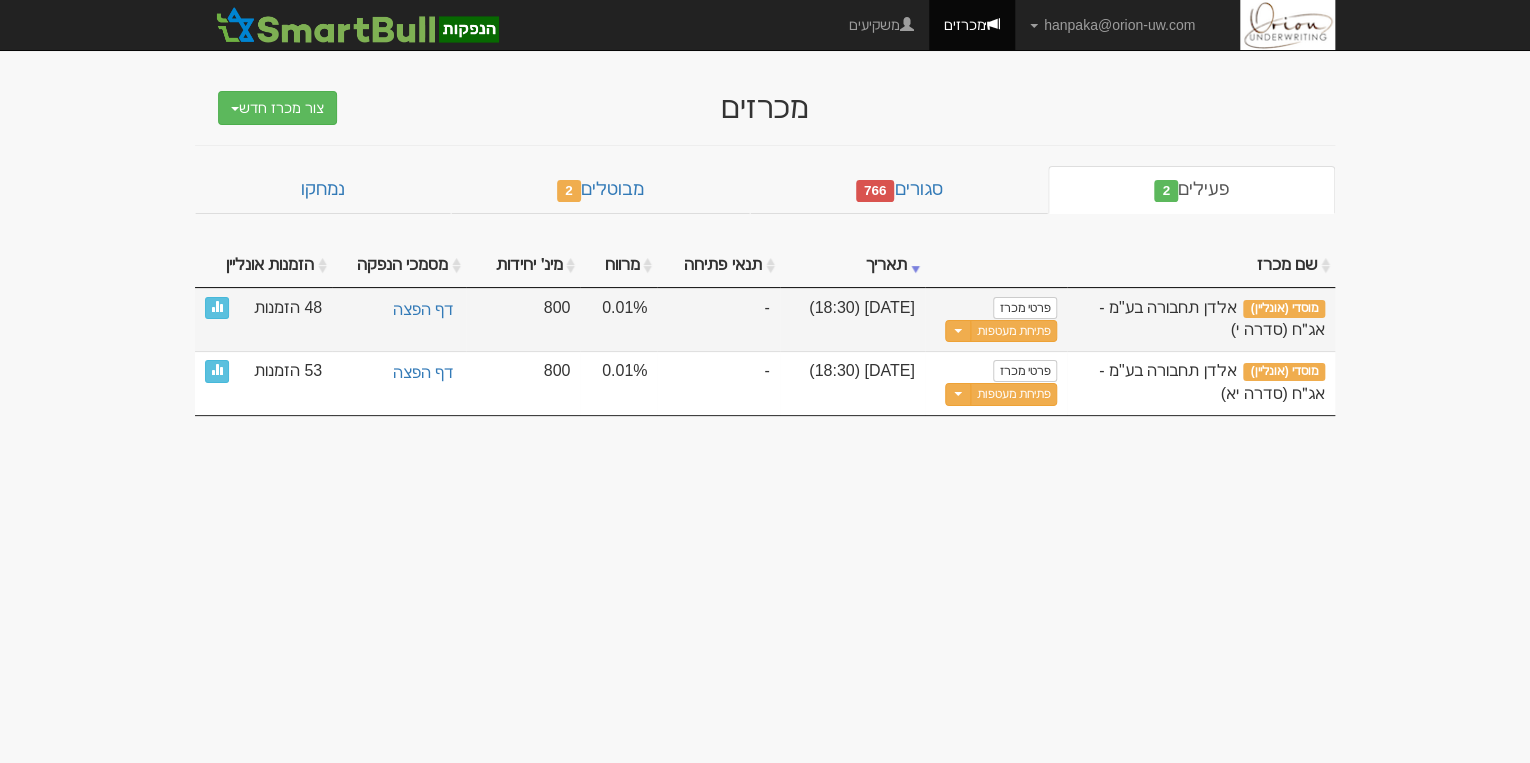 click on "אלדן תחבורה בע"מ - אג״ח (סדרה י)" at bounding box center (1212, 319) 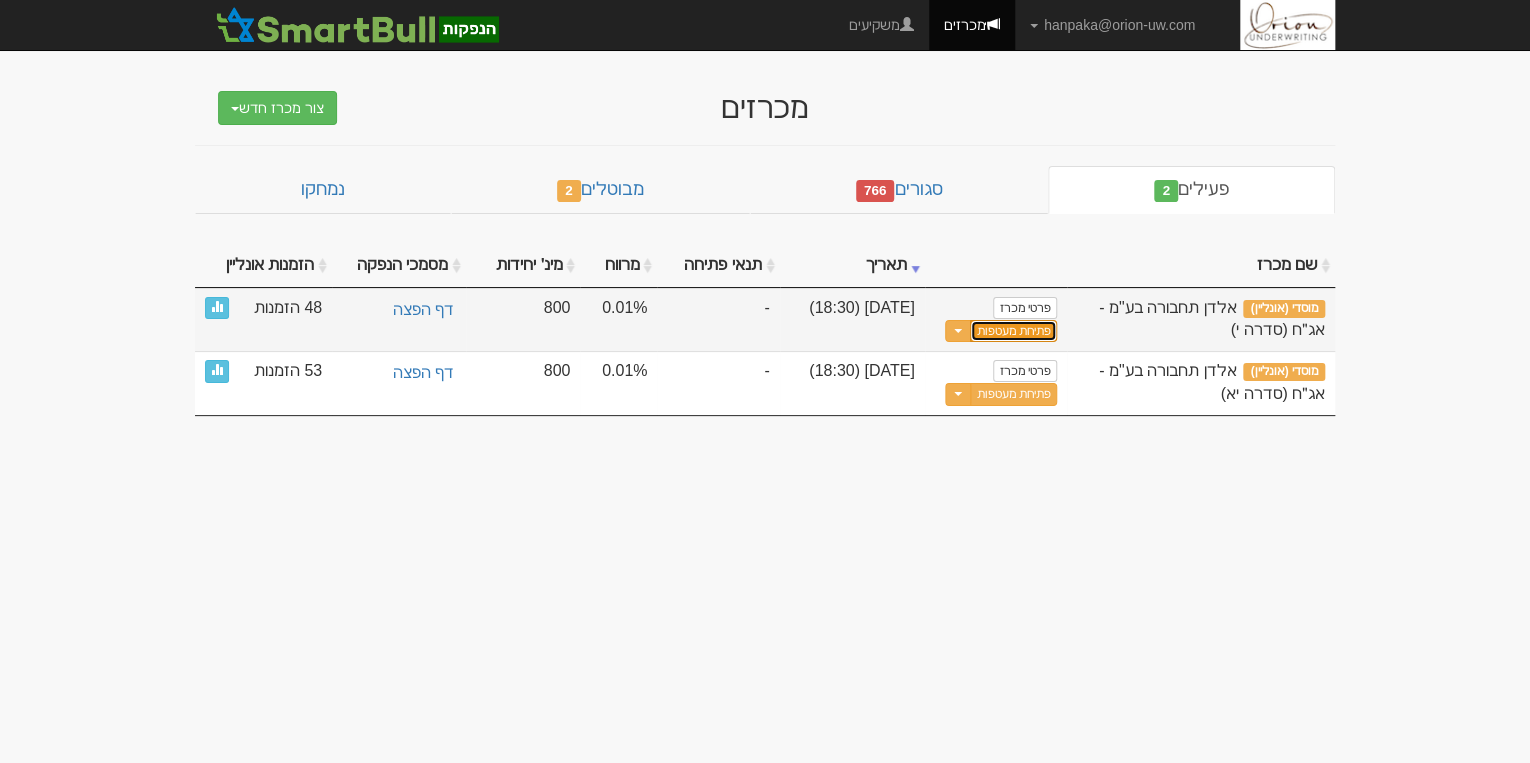 click on "פתיחת מעטפות" at bounding box center [1013, 331] 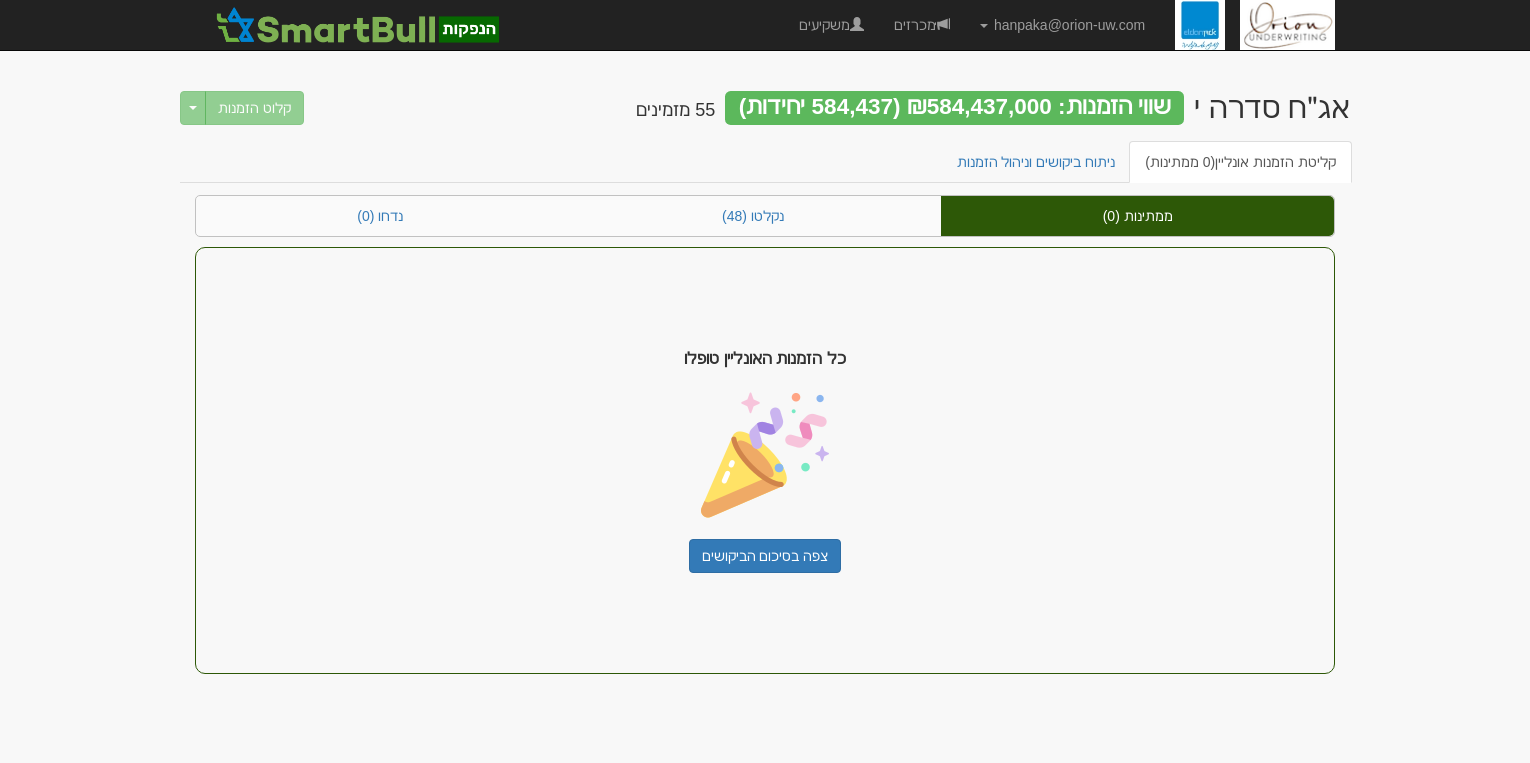 scroll, scrollTop: 0, scrollLeft: 0, axis: both 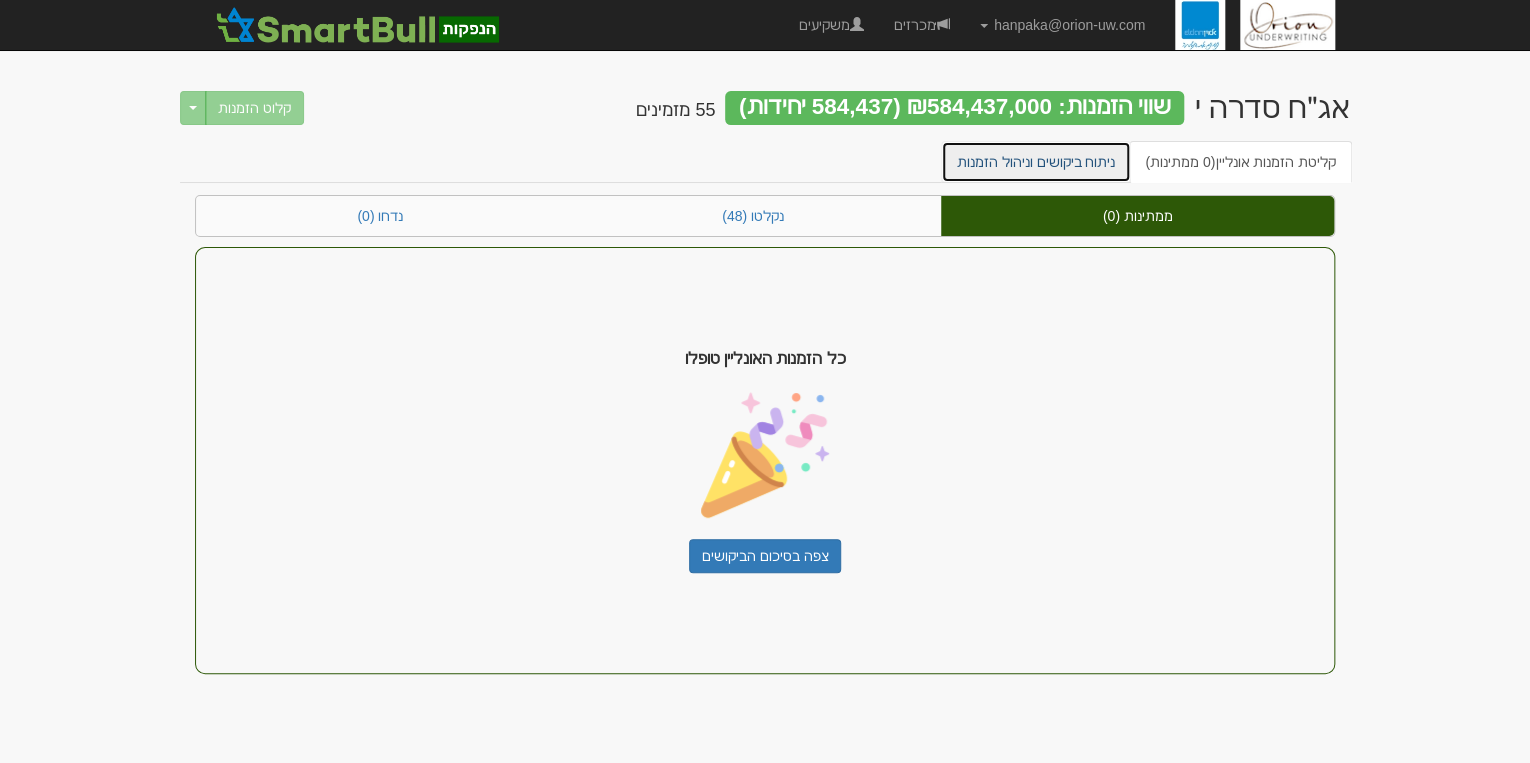 click on "ניתוח ביקושים וניהול הזמנות" at bounding box center [1036, 162] 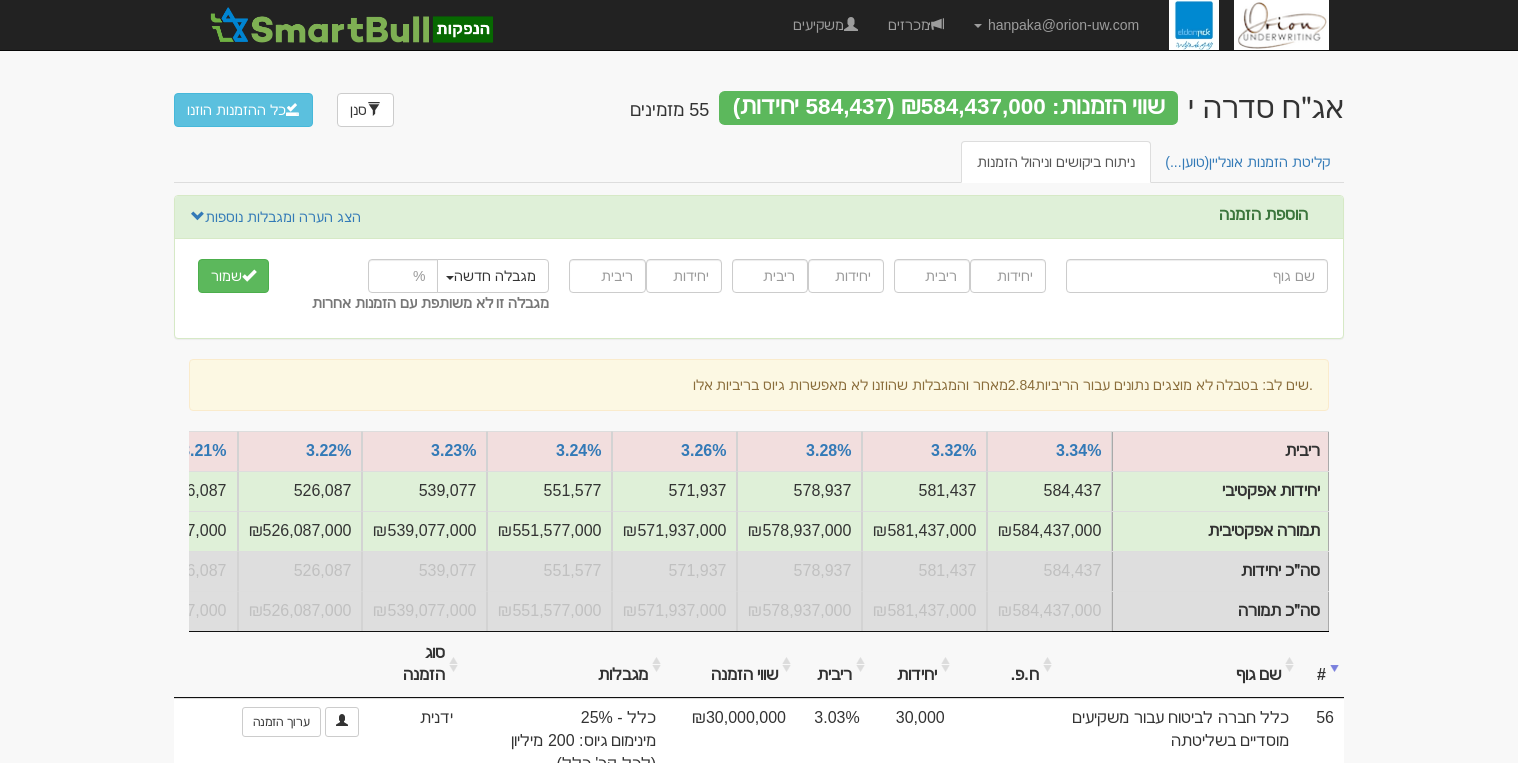 scroll, scrollTop: 0, scrollLeft: 0, axis: both 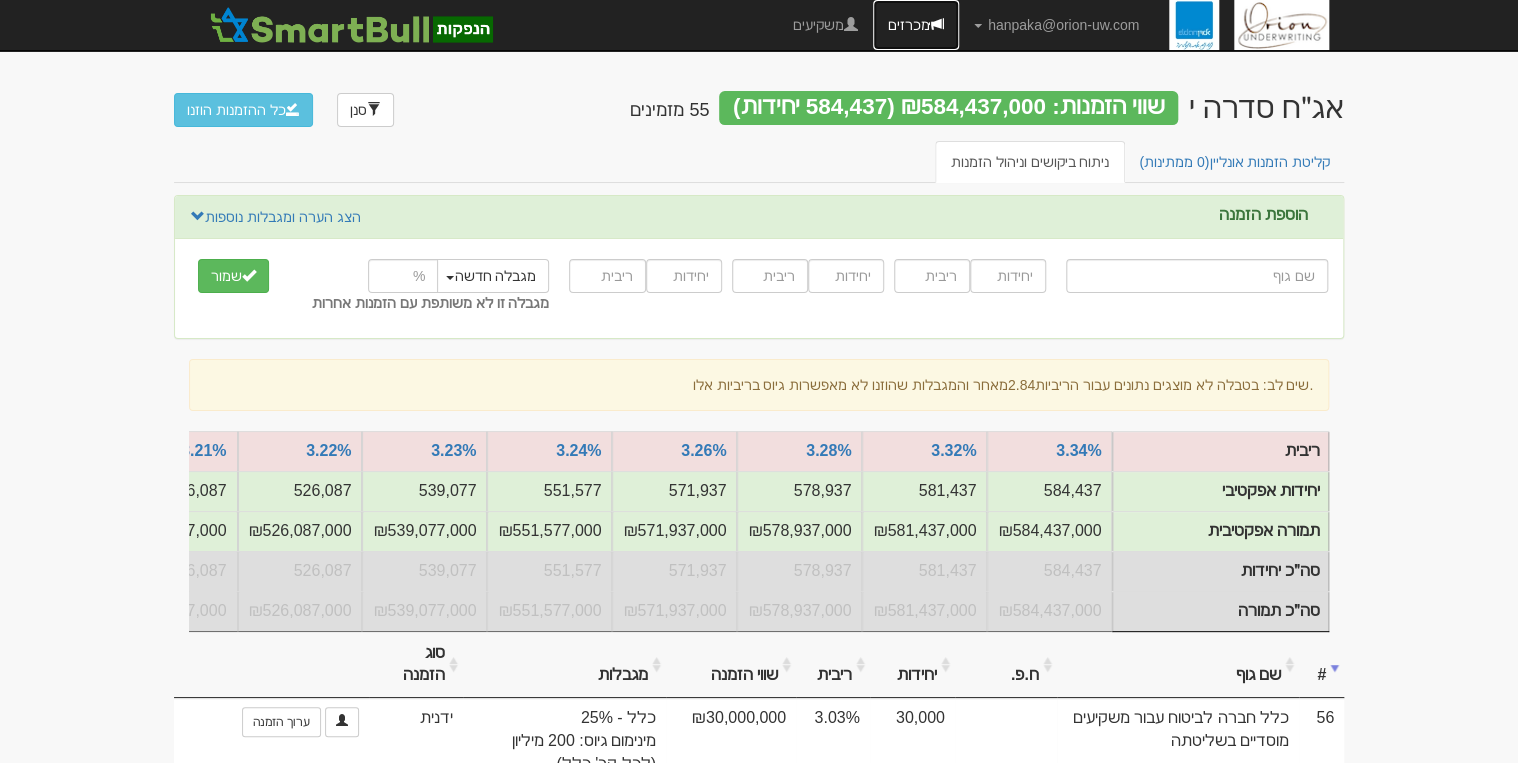 click on "מכרזים" at bounding box center (916, 25) 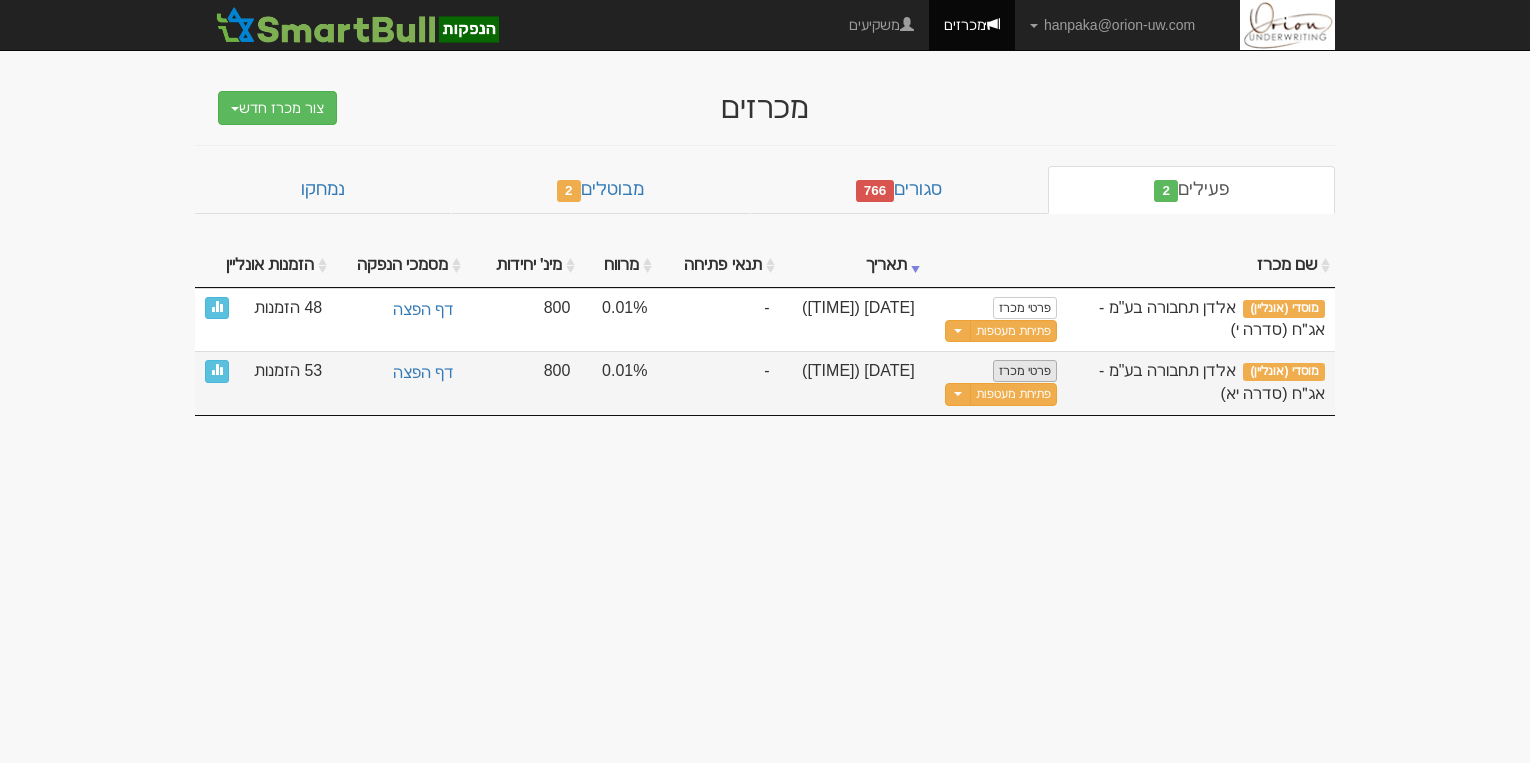 scroll, scrollTop: 0, scrollLeft: 0, axis: both 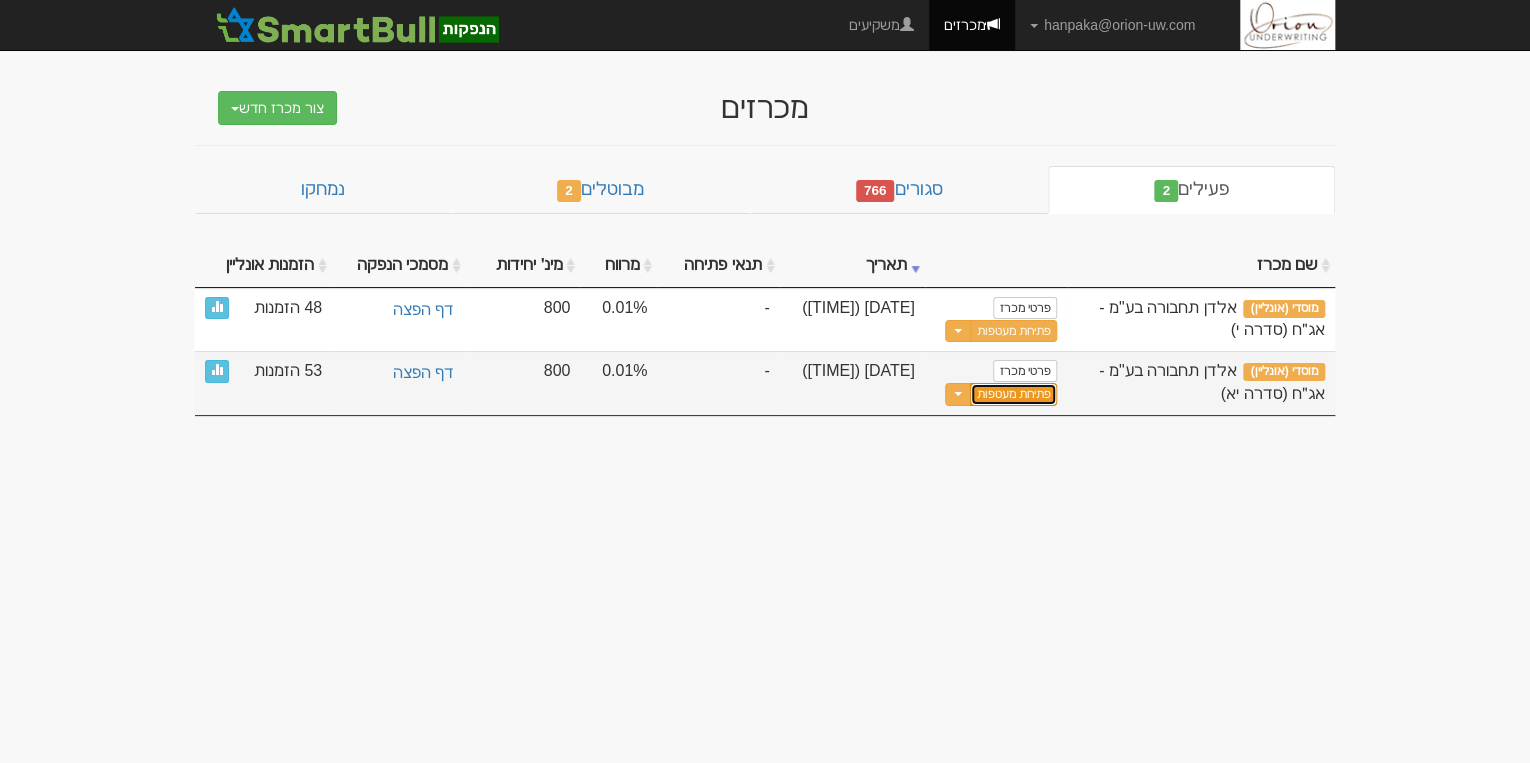 click on "פתיחת מעטפות" at bounding box center [1013, 394] 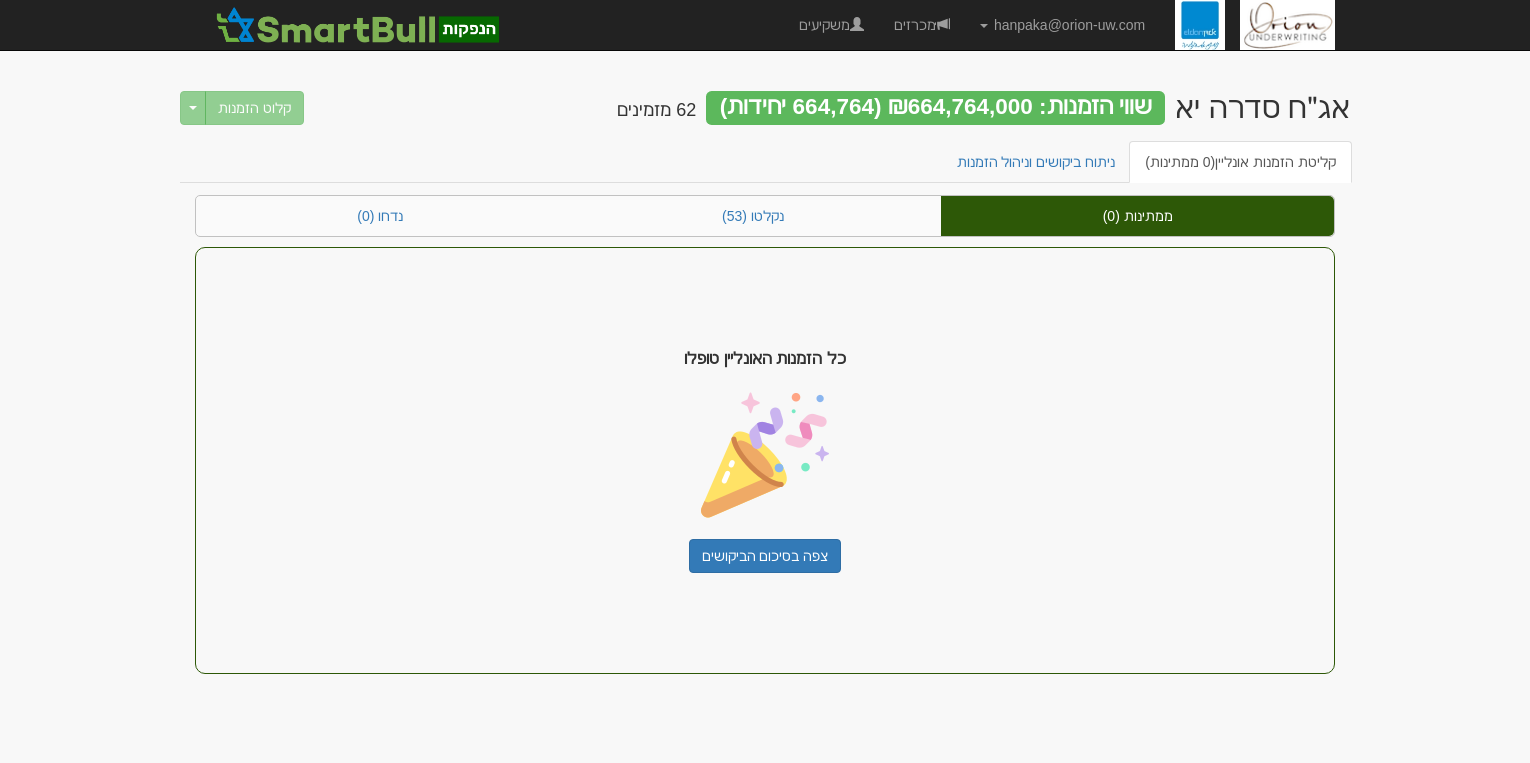 scroll, scrollTop: 0, scrollLeft: 0, axis: both 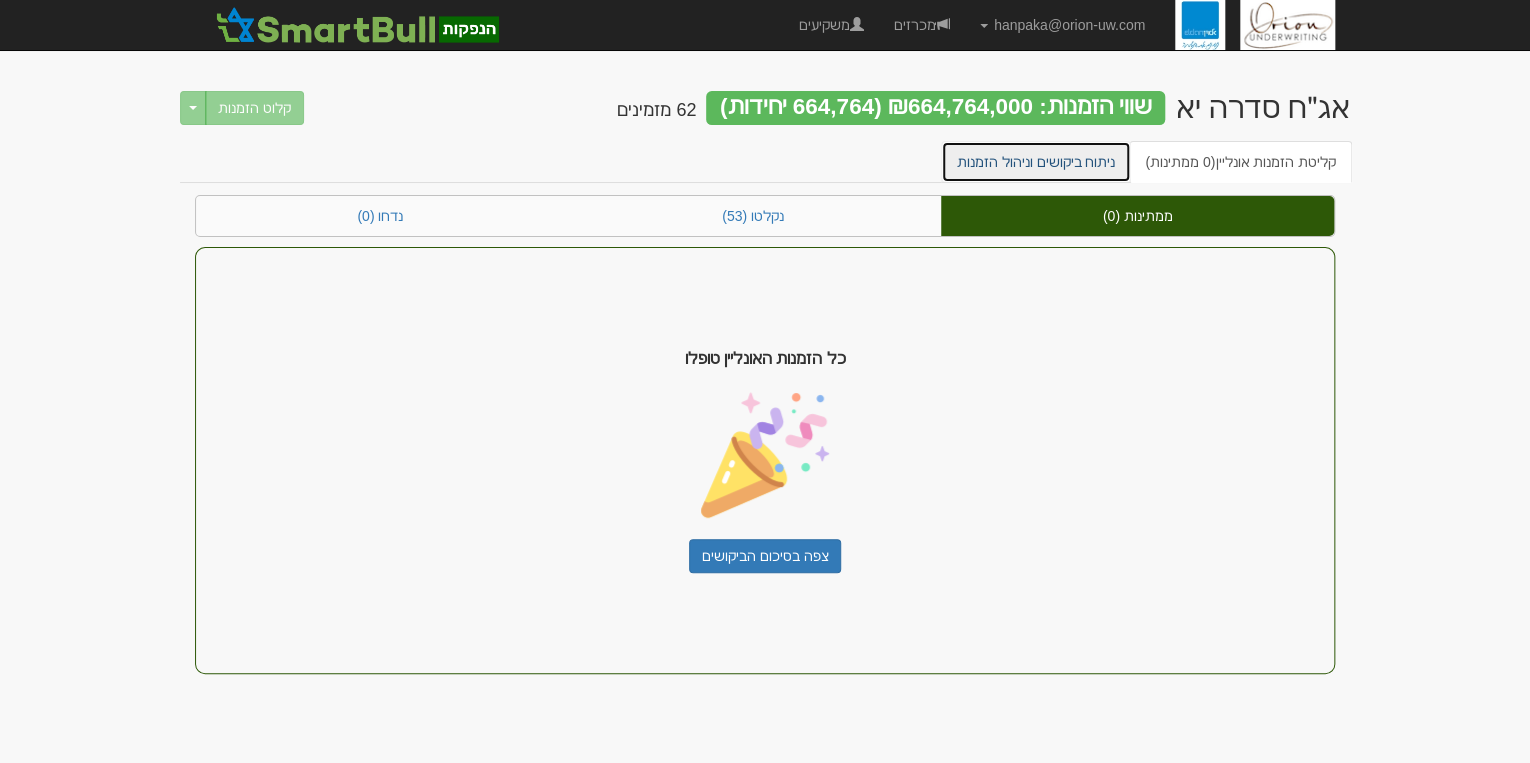 click on "ניתוח ביקושים וניהול הזמנות" at bounding box center [1036, 162] 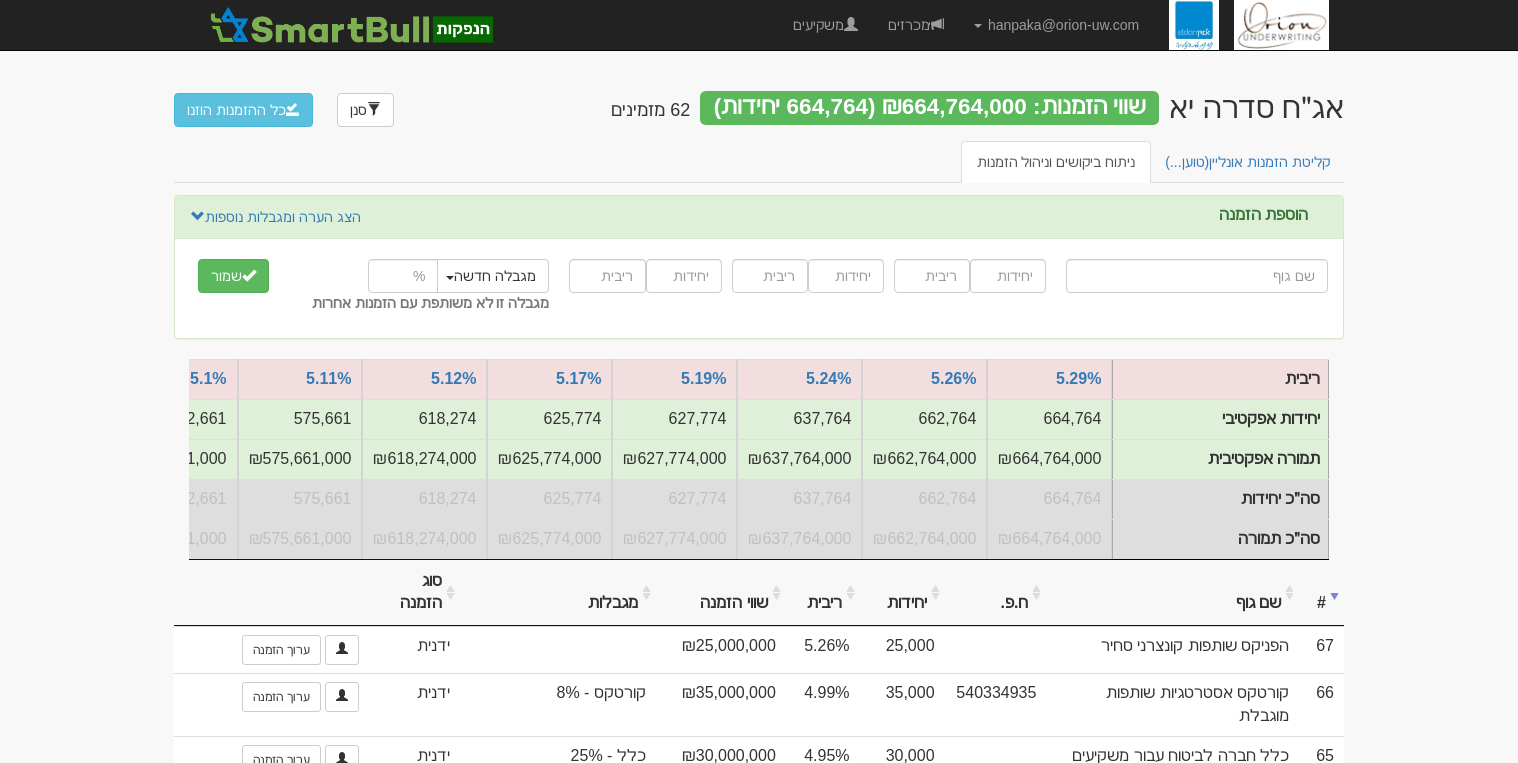 scroll, scrollTop: 0, scrollLeft: 0, axis: both 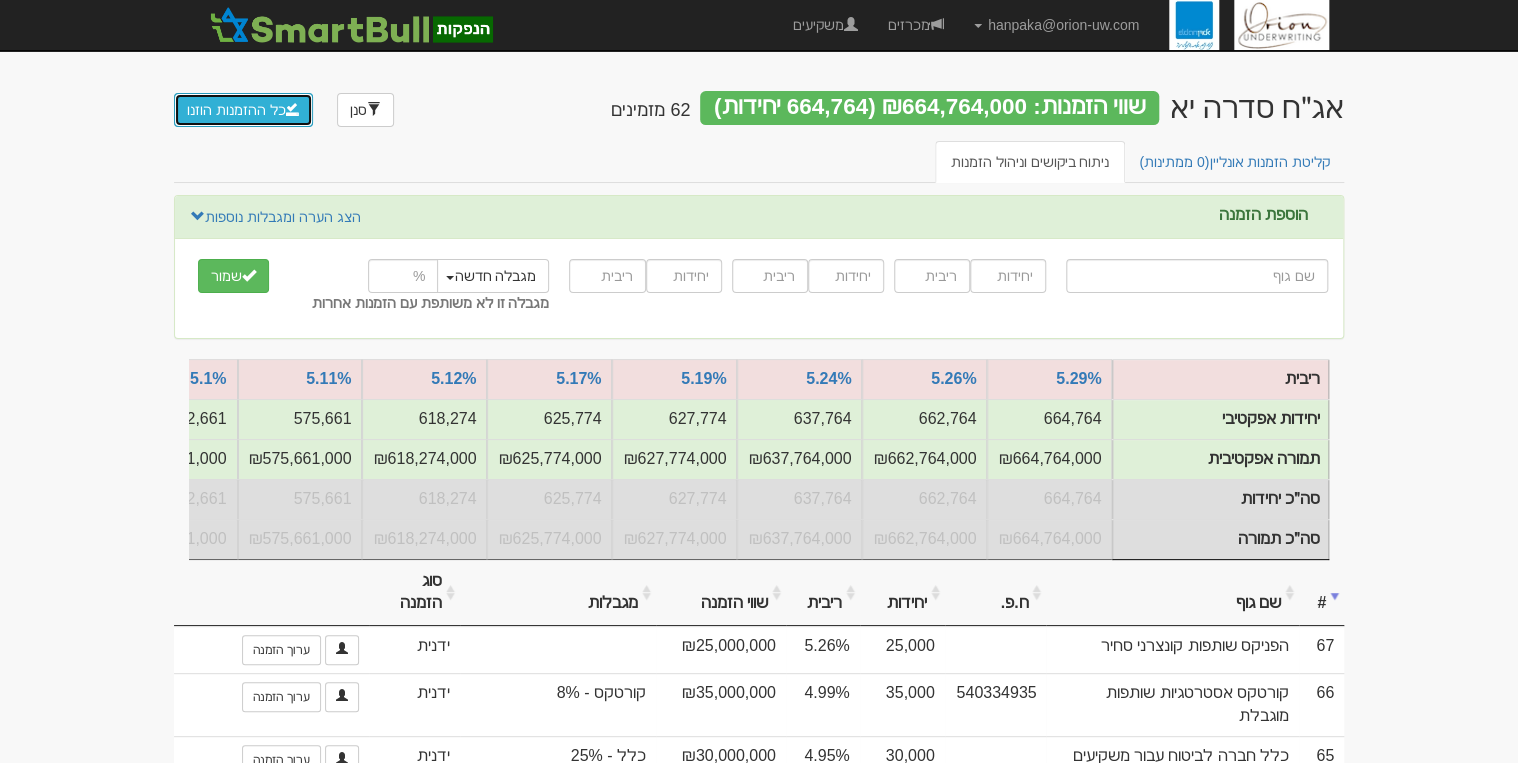 click on "כל ההזמנות הוזנו" at bounding box center [243, 110] 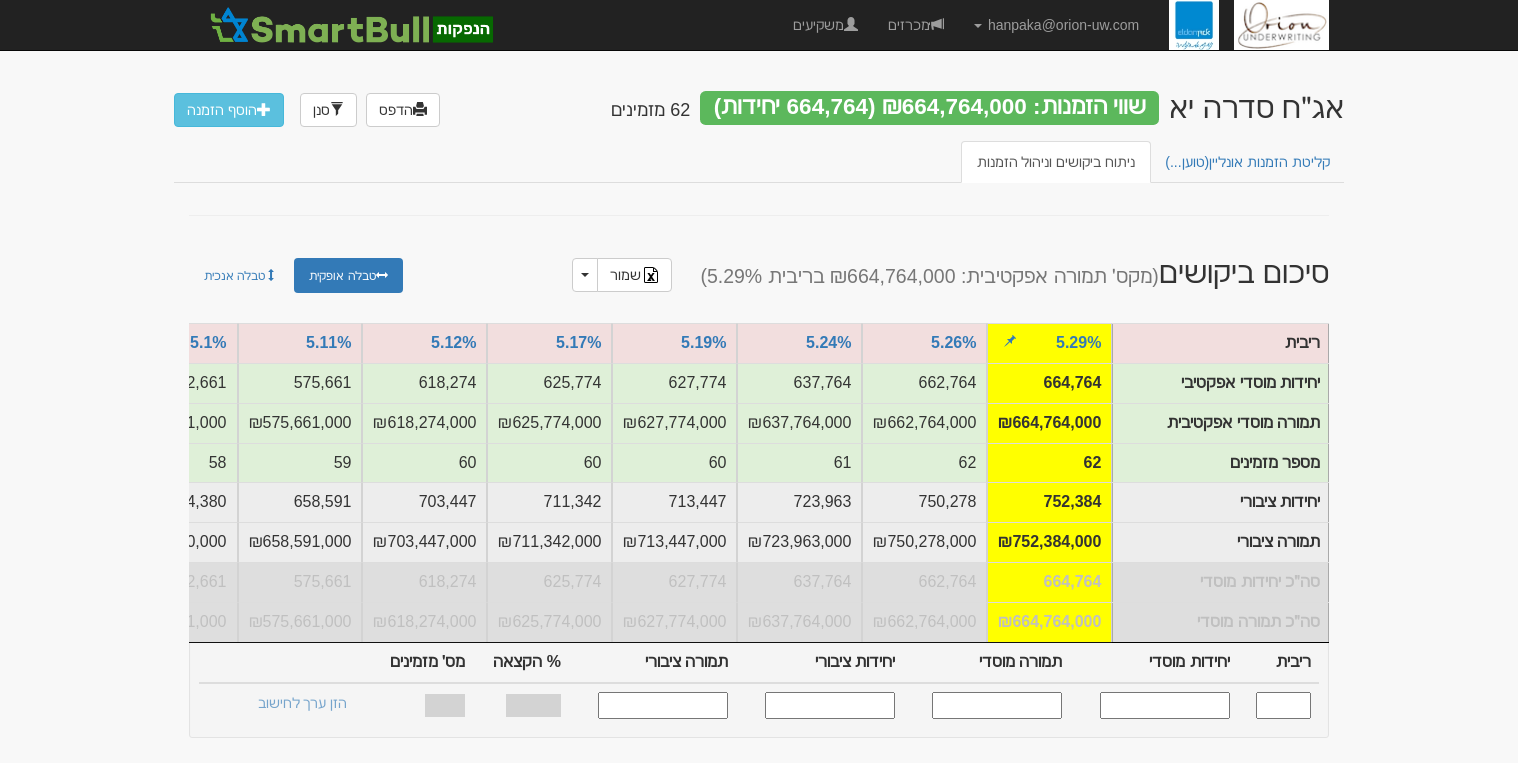 scroll, scrollTop: 0, scrollLeft: 0, axis: both 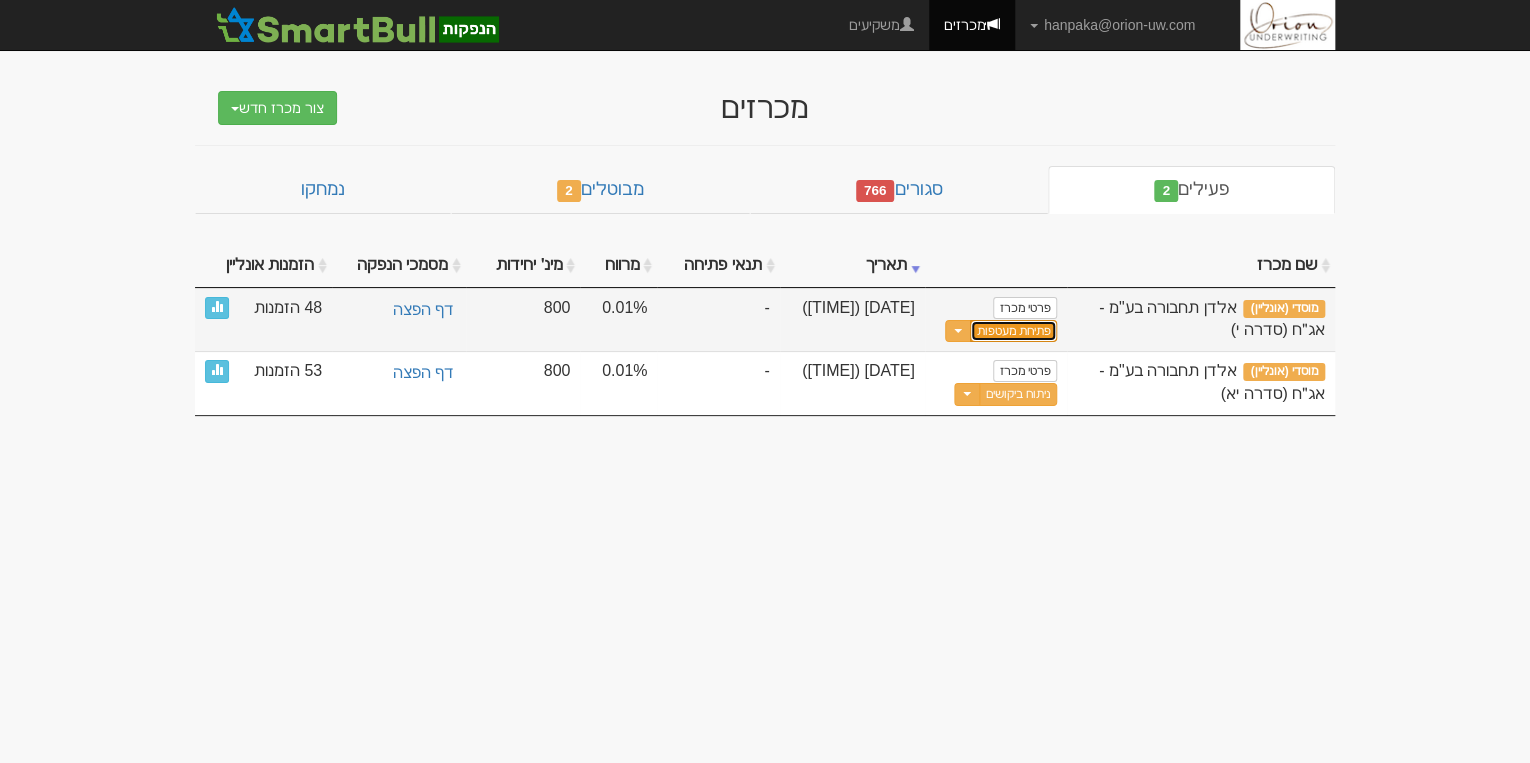 click on "פתיחת מעטפות" at bounding box center (1013, 331) 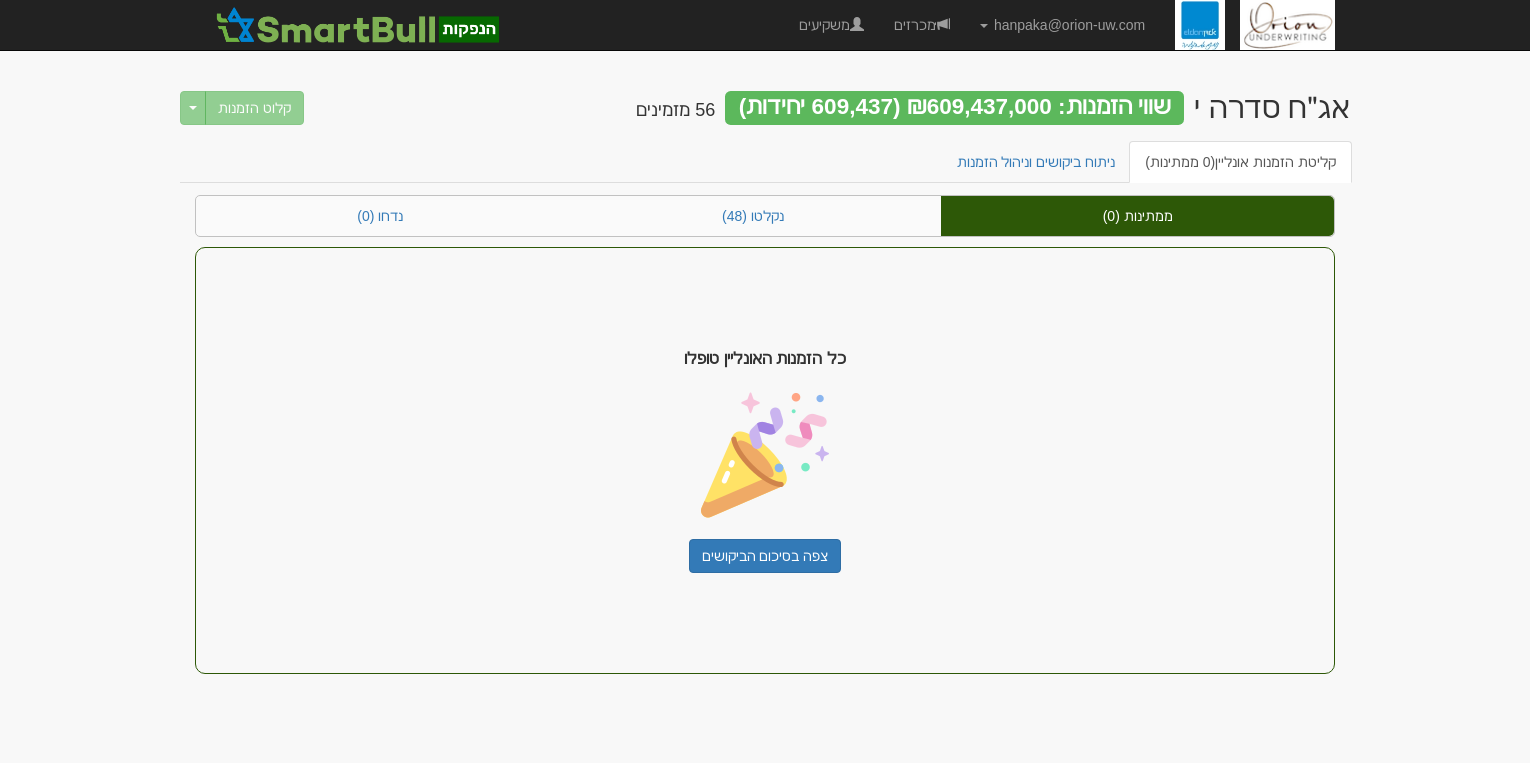 scroll, scrollTop: 0, scrollLeft: 0, axis: both 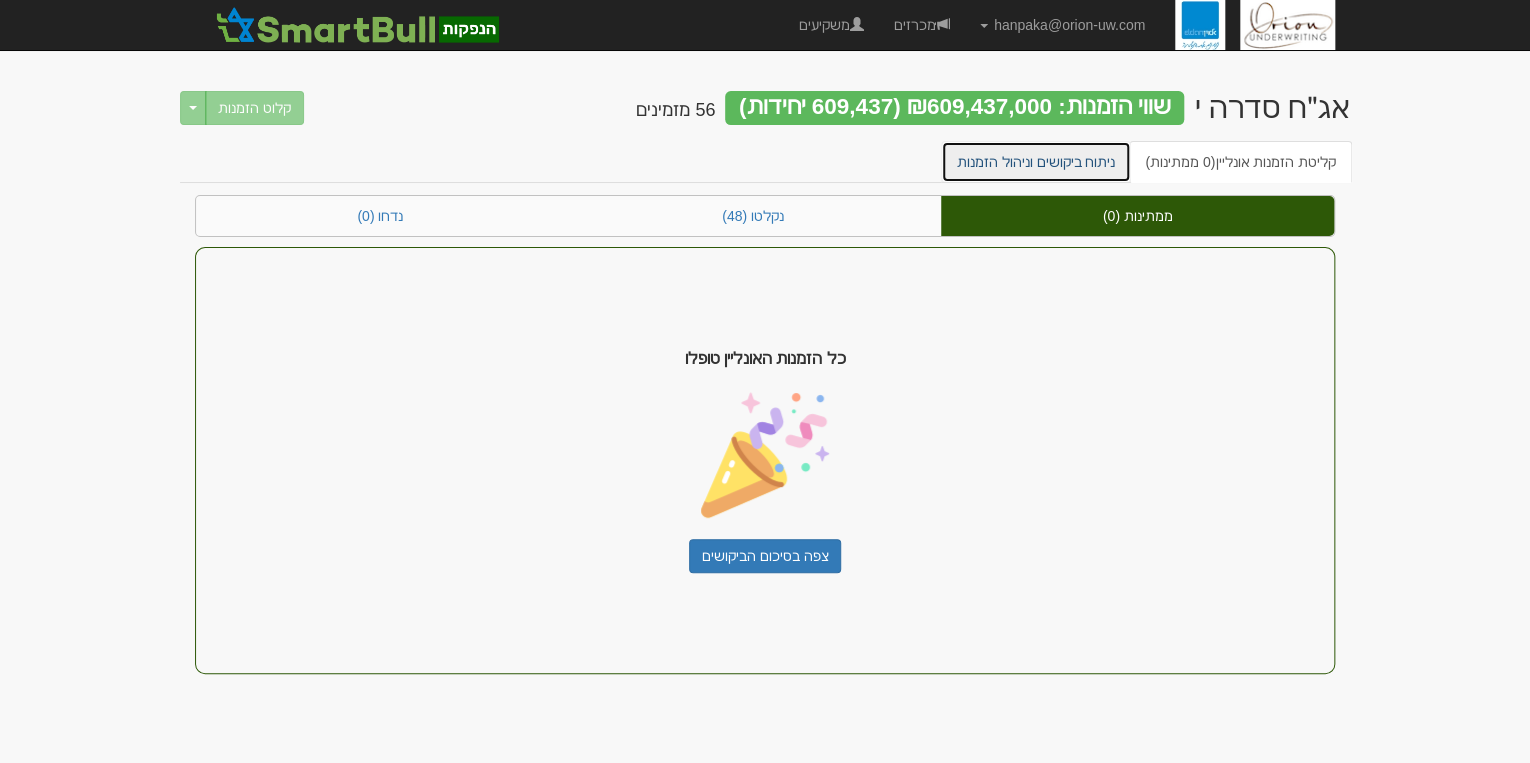 click on "ניתוח ביקושים וניהול הזמנות" at bounding box center (1036, 162) 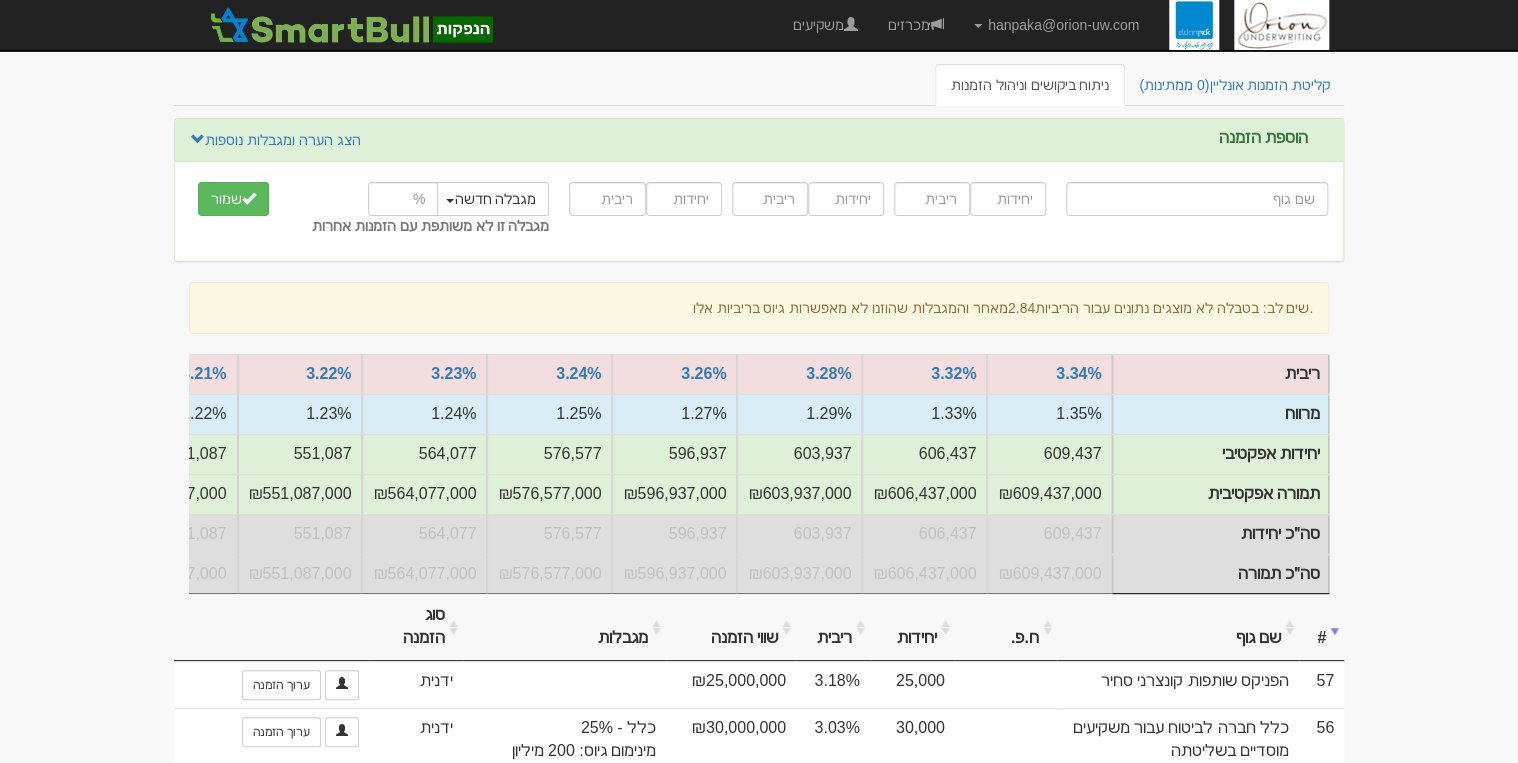 scroll, scrollTop: 0, scrollLeft: 0, axis: both 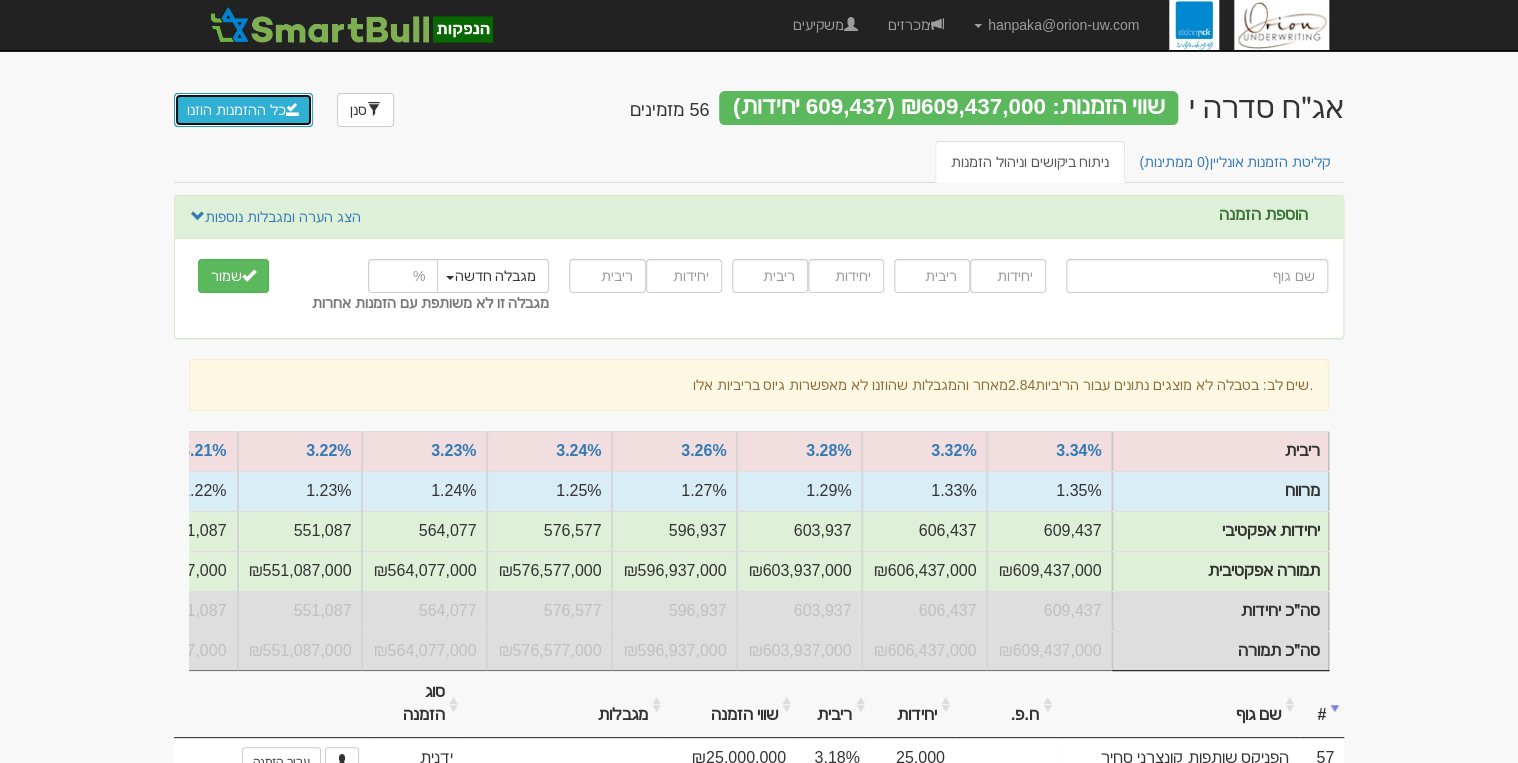 click on "כל ההזמנות הוזנו" at bounding box center (243, 110) 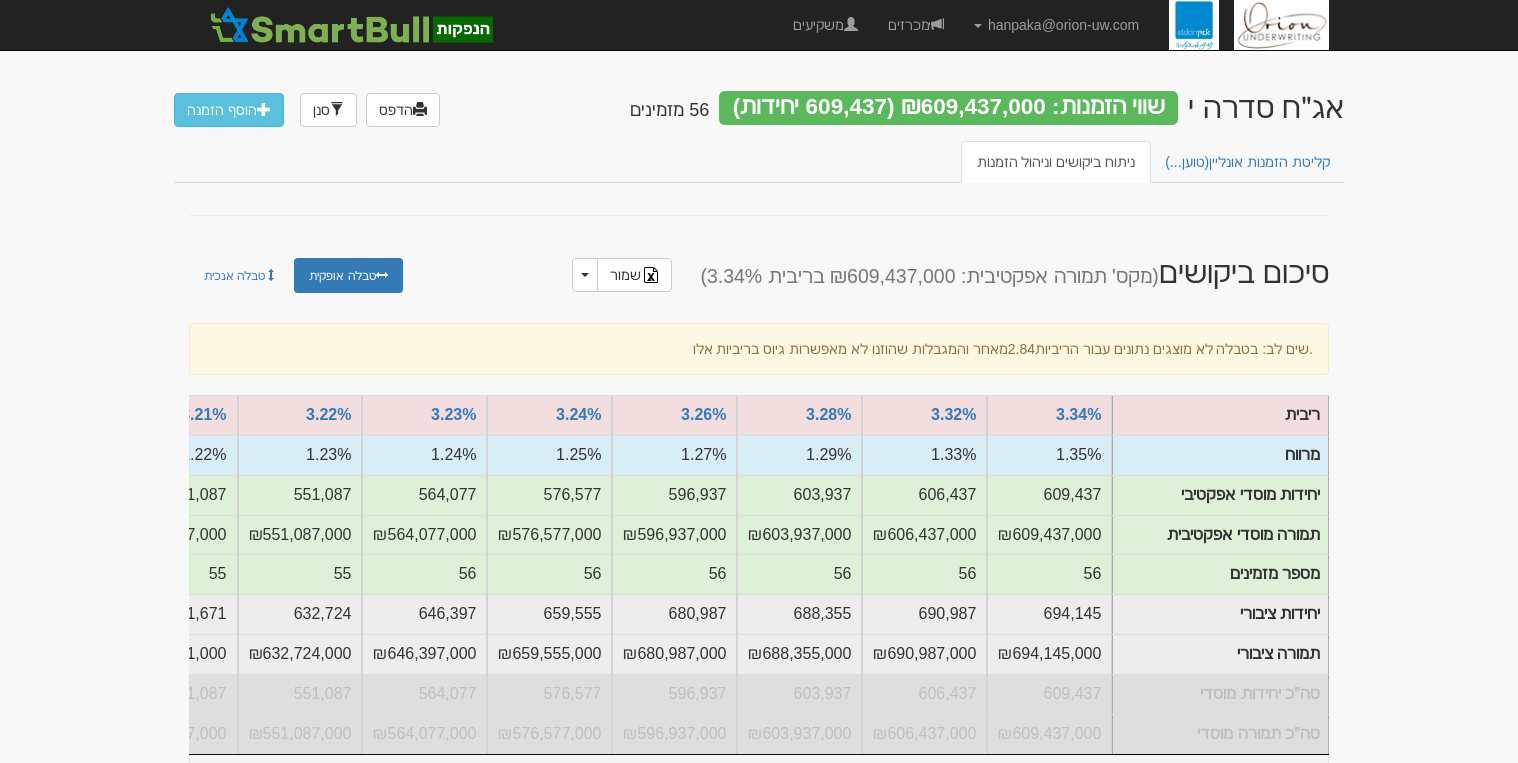 scroll, scrollTop: 0, scrollLeft: 0, axis: both 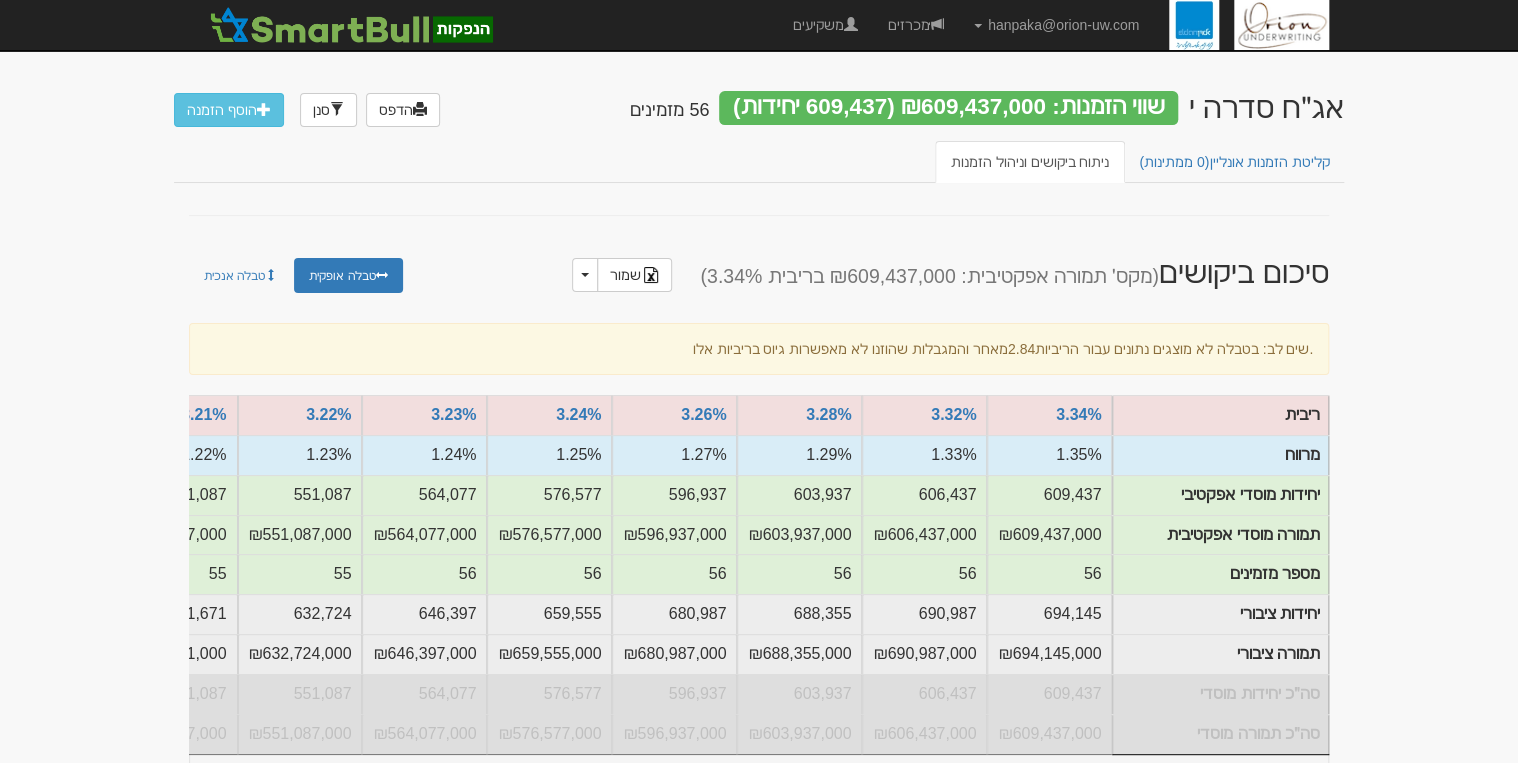 drag, startPoint x: 1380, startPoint y: 23, endPoint x: 1465, endPoint y: 33, distance: 85.58621 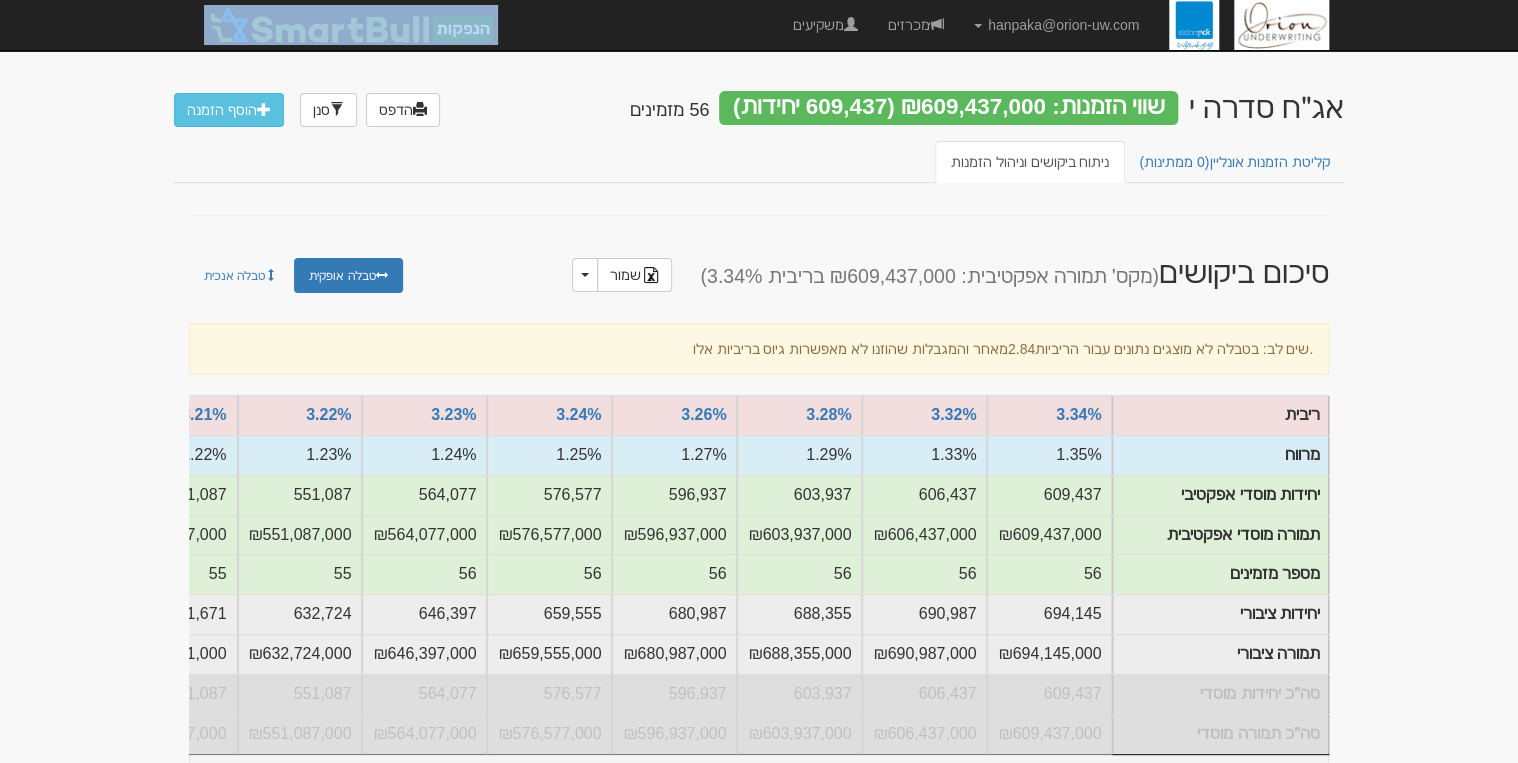 drag, startPoint x: 1443, startPoint y: 18, endPoint x: 1509, endPoint y: 56, distance: 76.15773 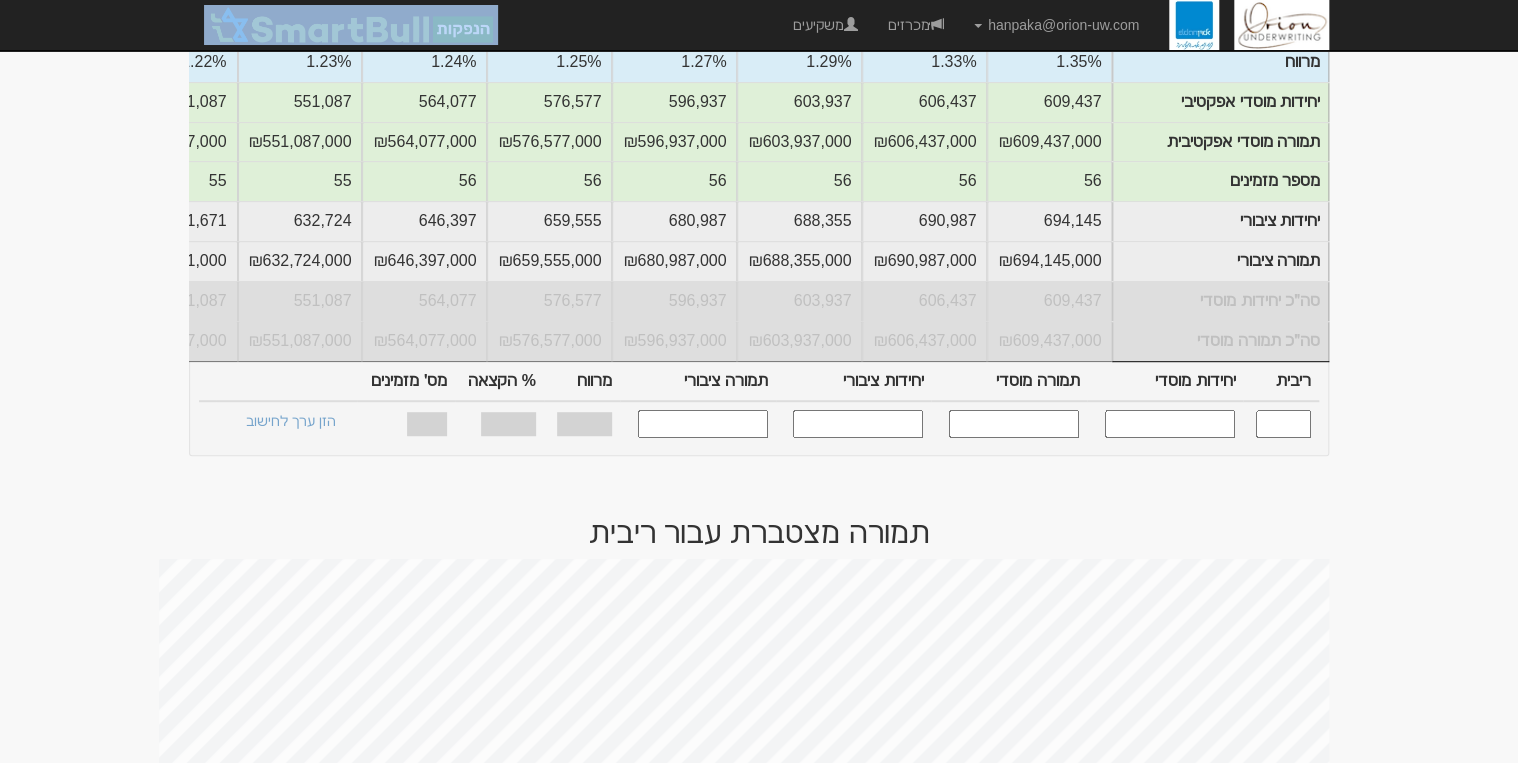 click on "אג״ח סדרה י
שווי הזמנות:
₪609,437,000
(609,437 יחידות)
56 מזמינים
הדפס
סנן
הוסף הזמנה
קליטת הזמנות אונליין
(0 ממתינות)" at bounding box center (759, 3283) 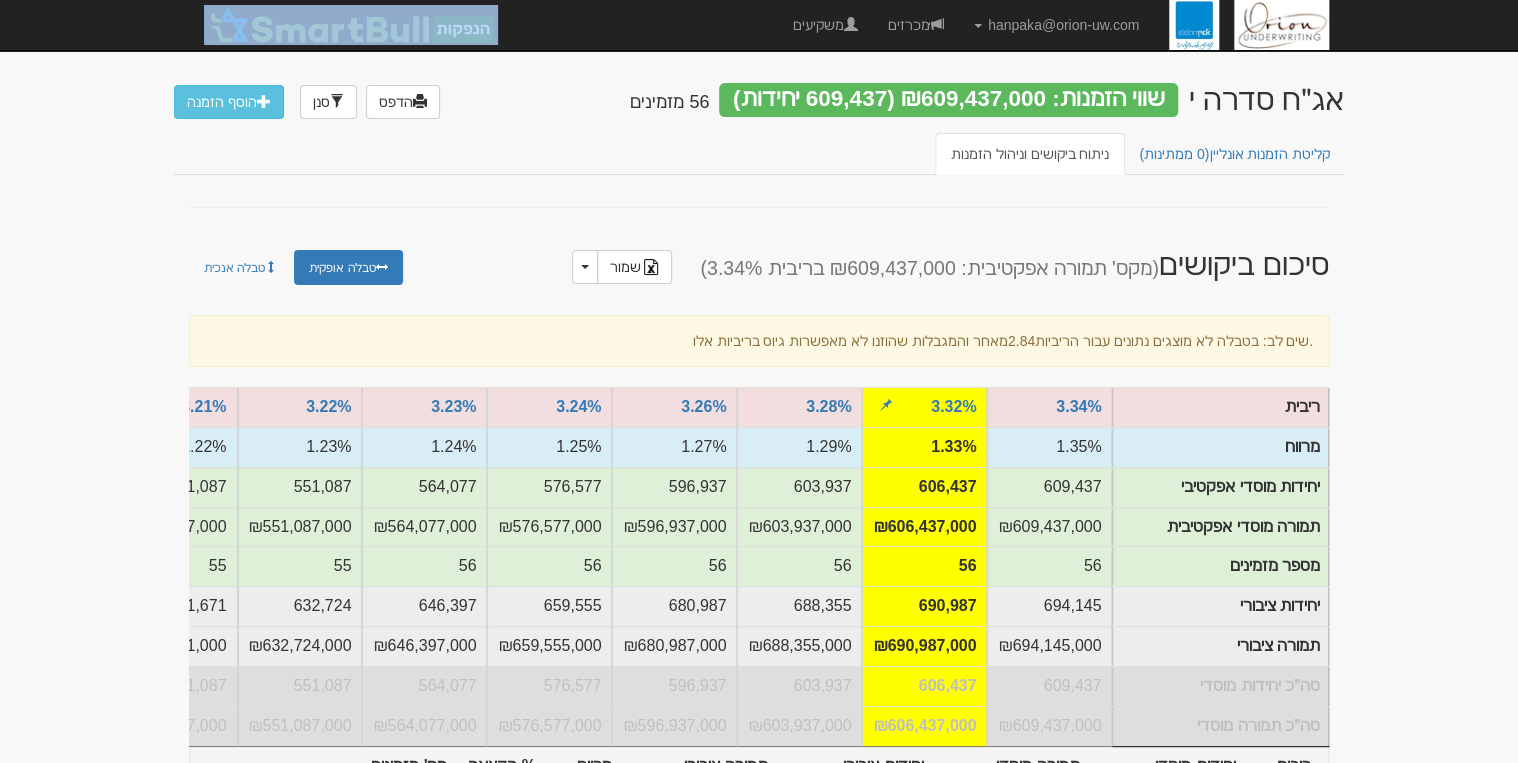 scroll, scrollTop: 0, scrollLeft: 0, axis: both 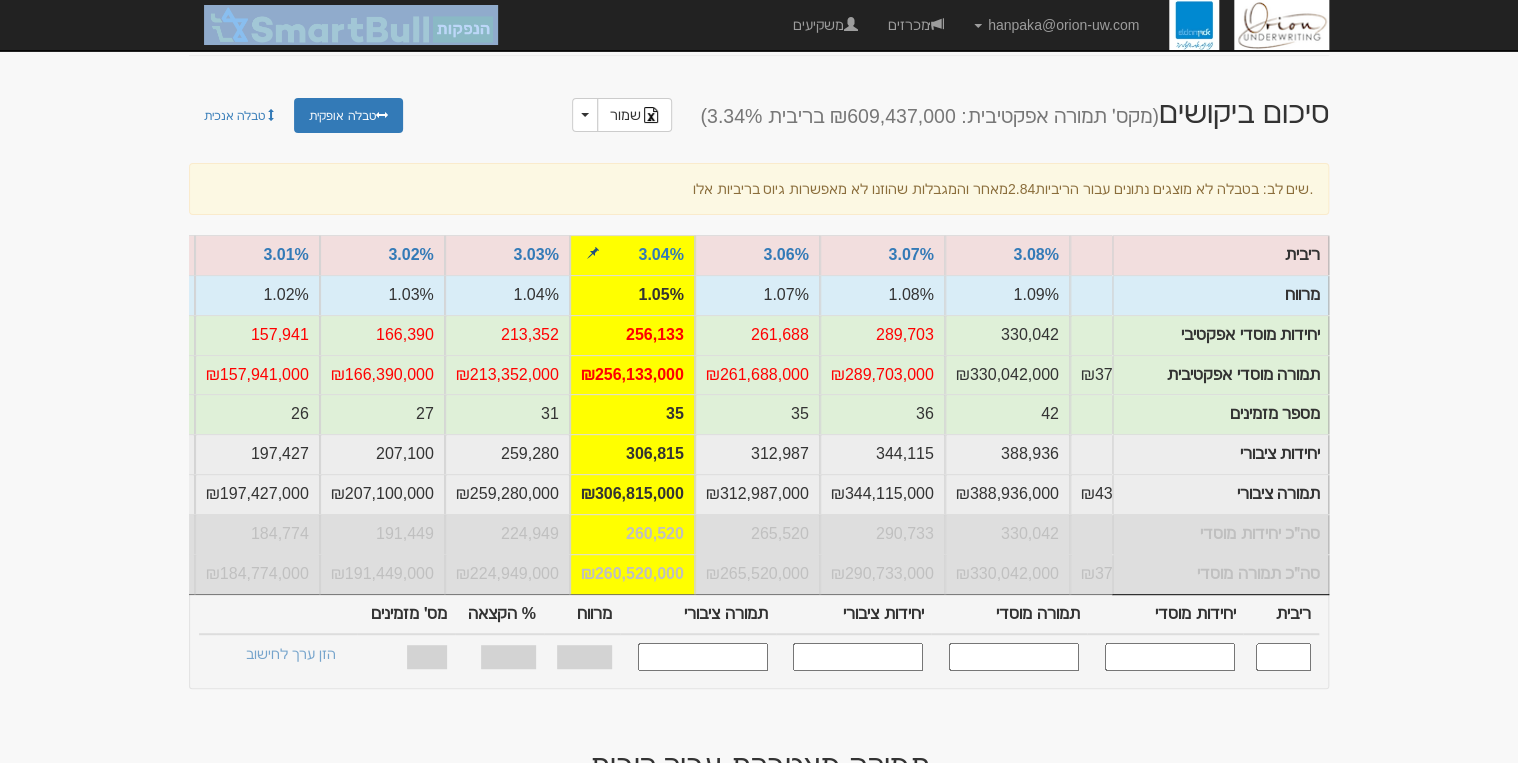 click at bounding box center [593, 253] 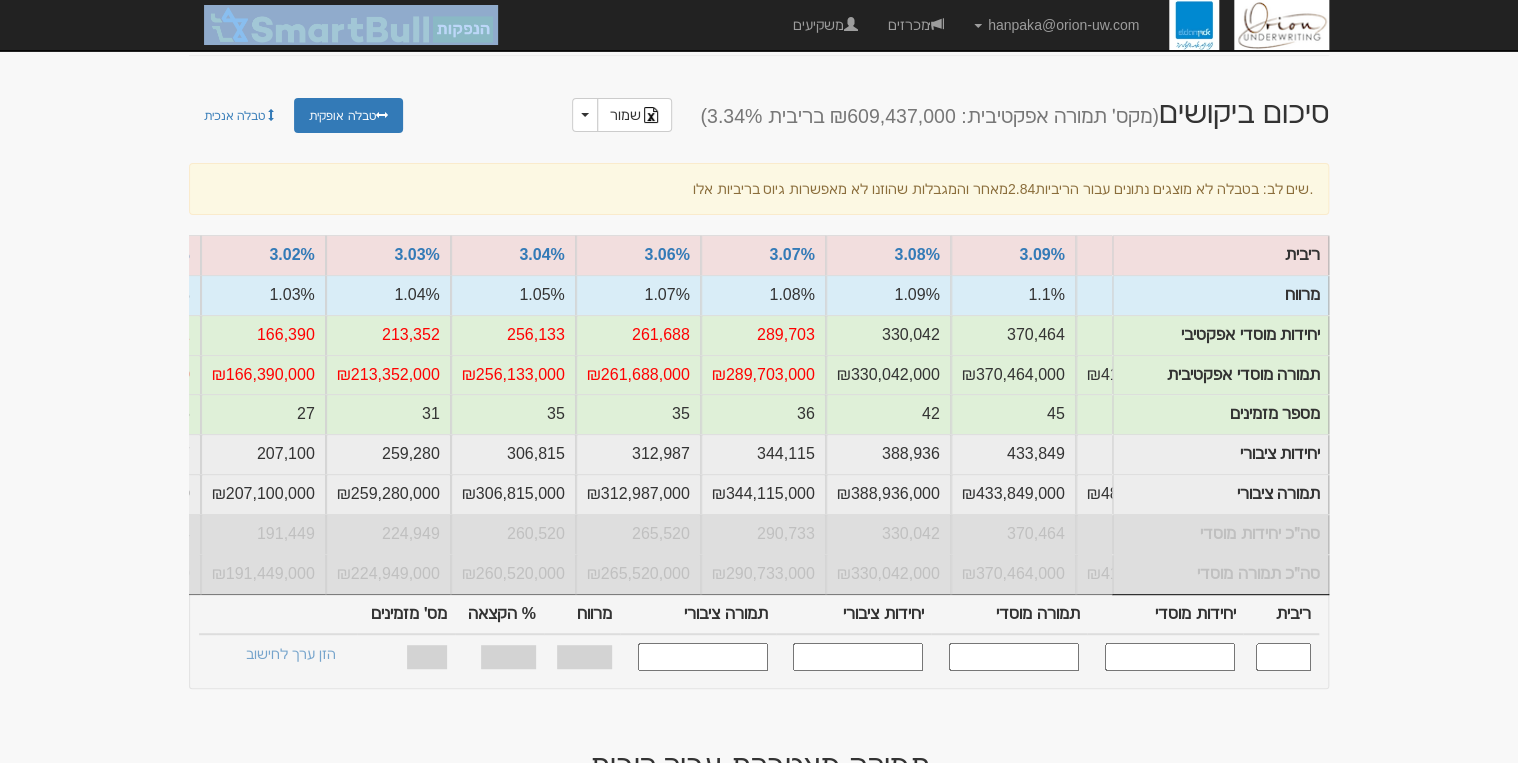 scroll, scrollTop: 0, scrollLeft: -1953, axis: horizontal 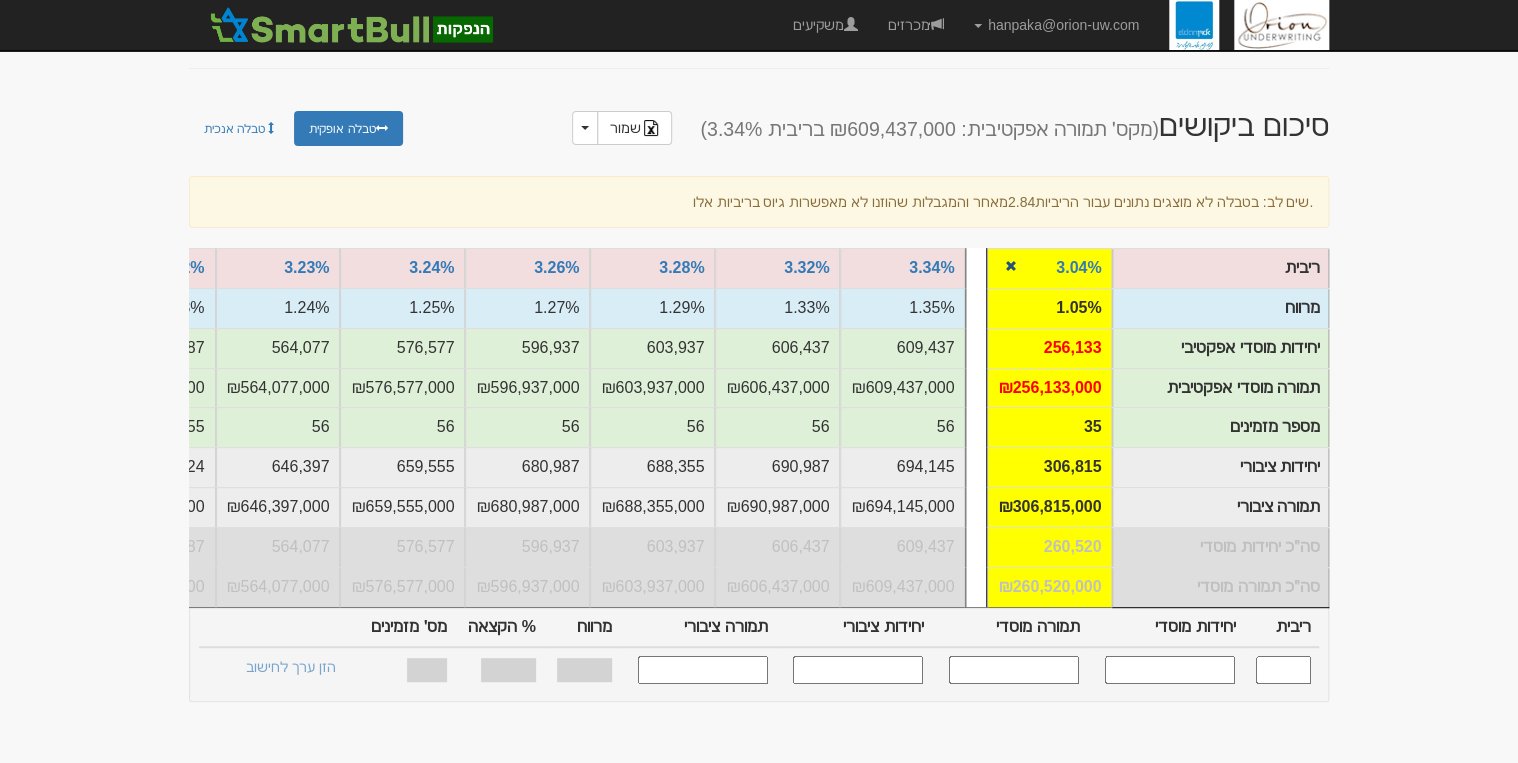 click at bounding box center [1010, 266] 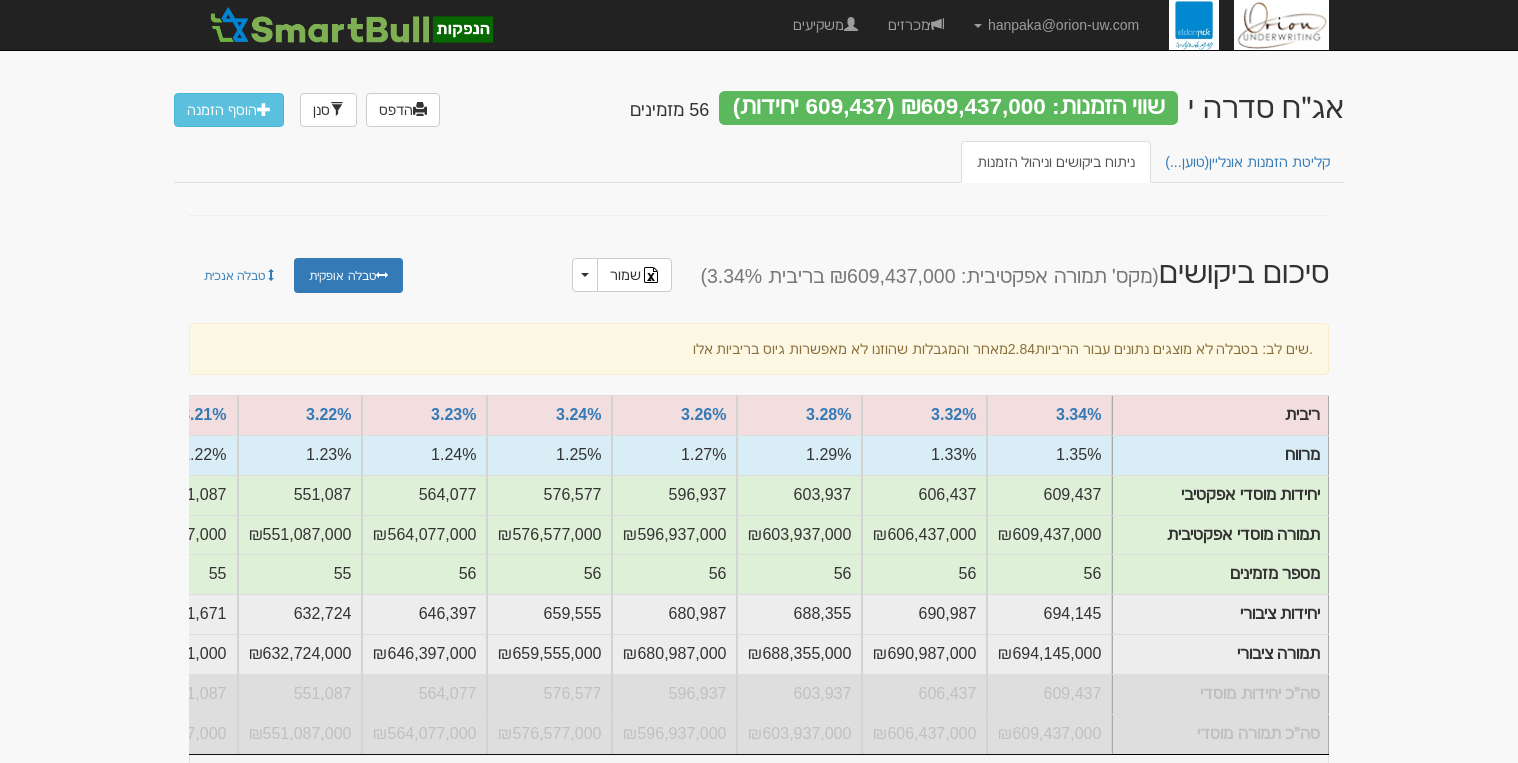 scroll, scrollTop: 134, scrollLeft: 0, axis: vertical 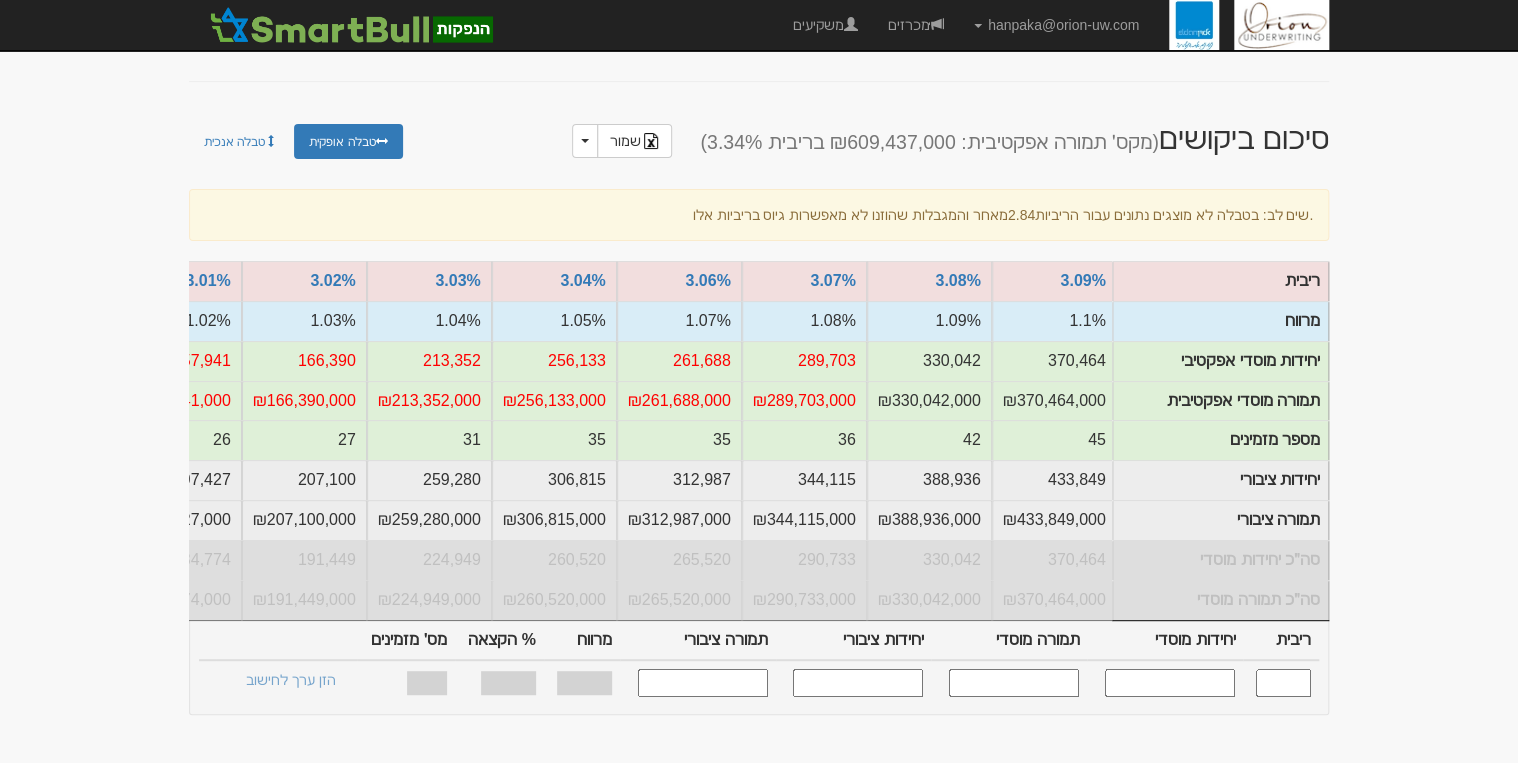 click at bounding box center [1283, 682] 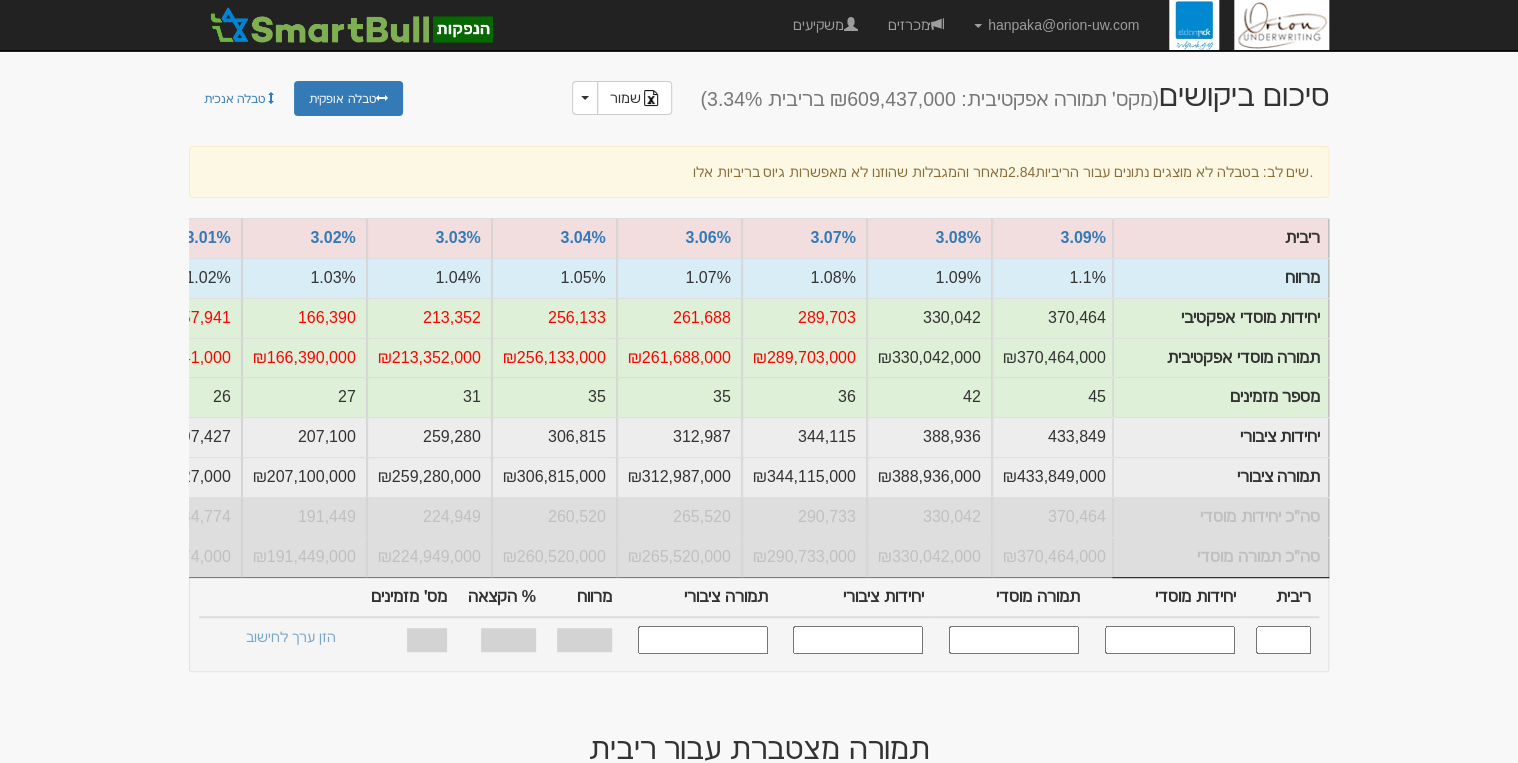 scroll, scrollTop: 161, scrollLeft: 0, axis: vertical 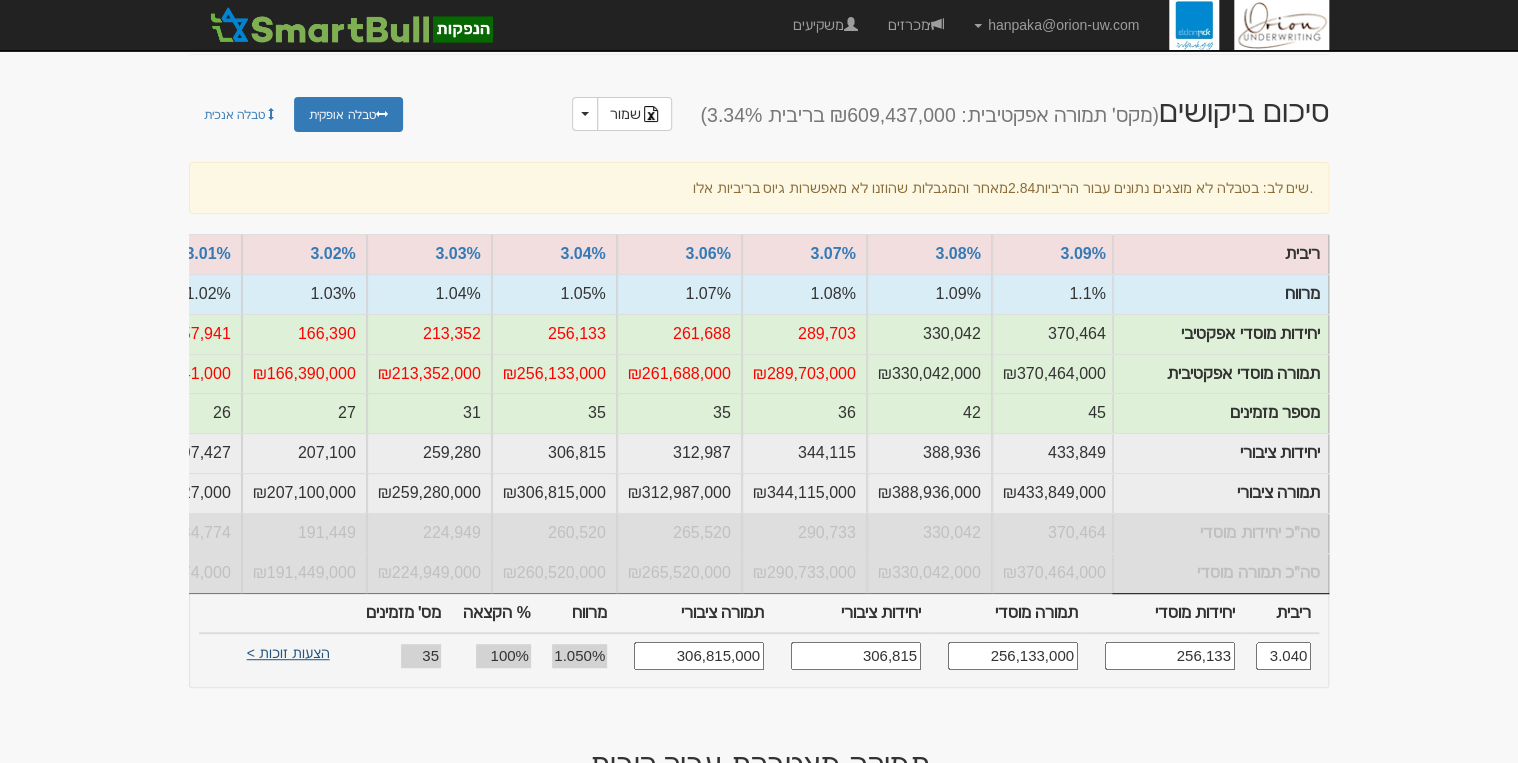 type on "3.040" 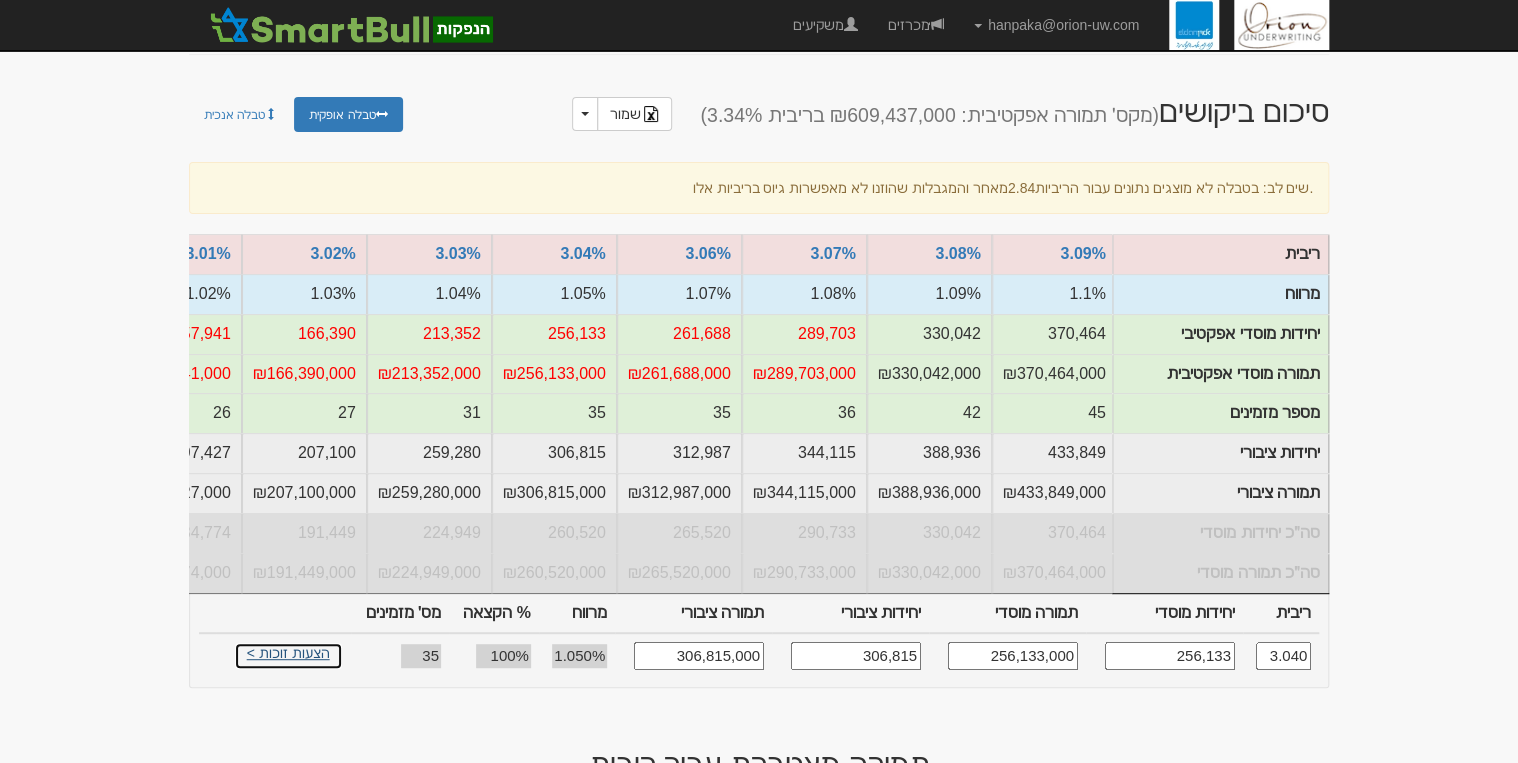 click on "הצעות זוכות >" at bounding box center (288, 656) 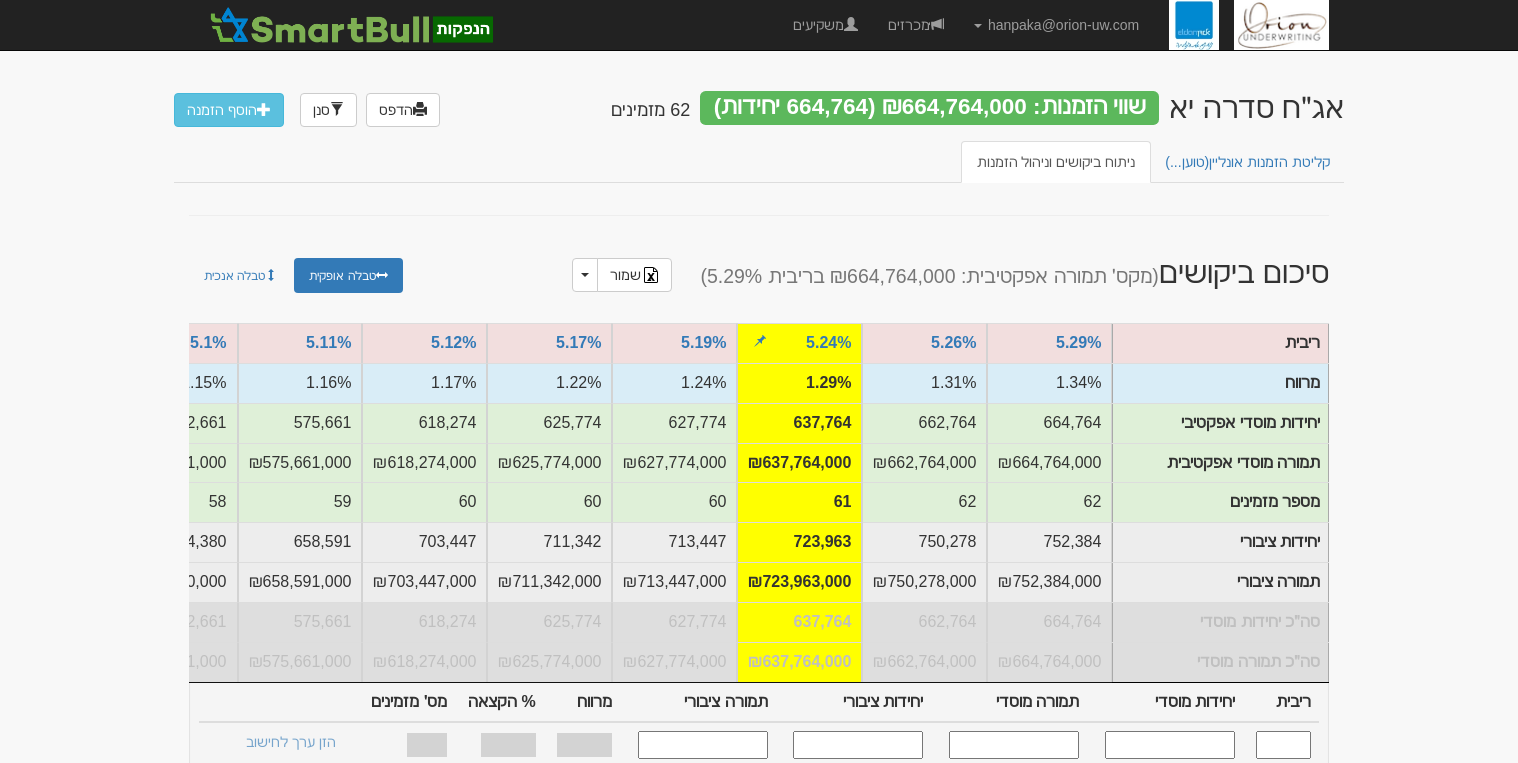 scroll, scrollTop: 0, scrollLeft: 0, axis: both 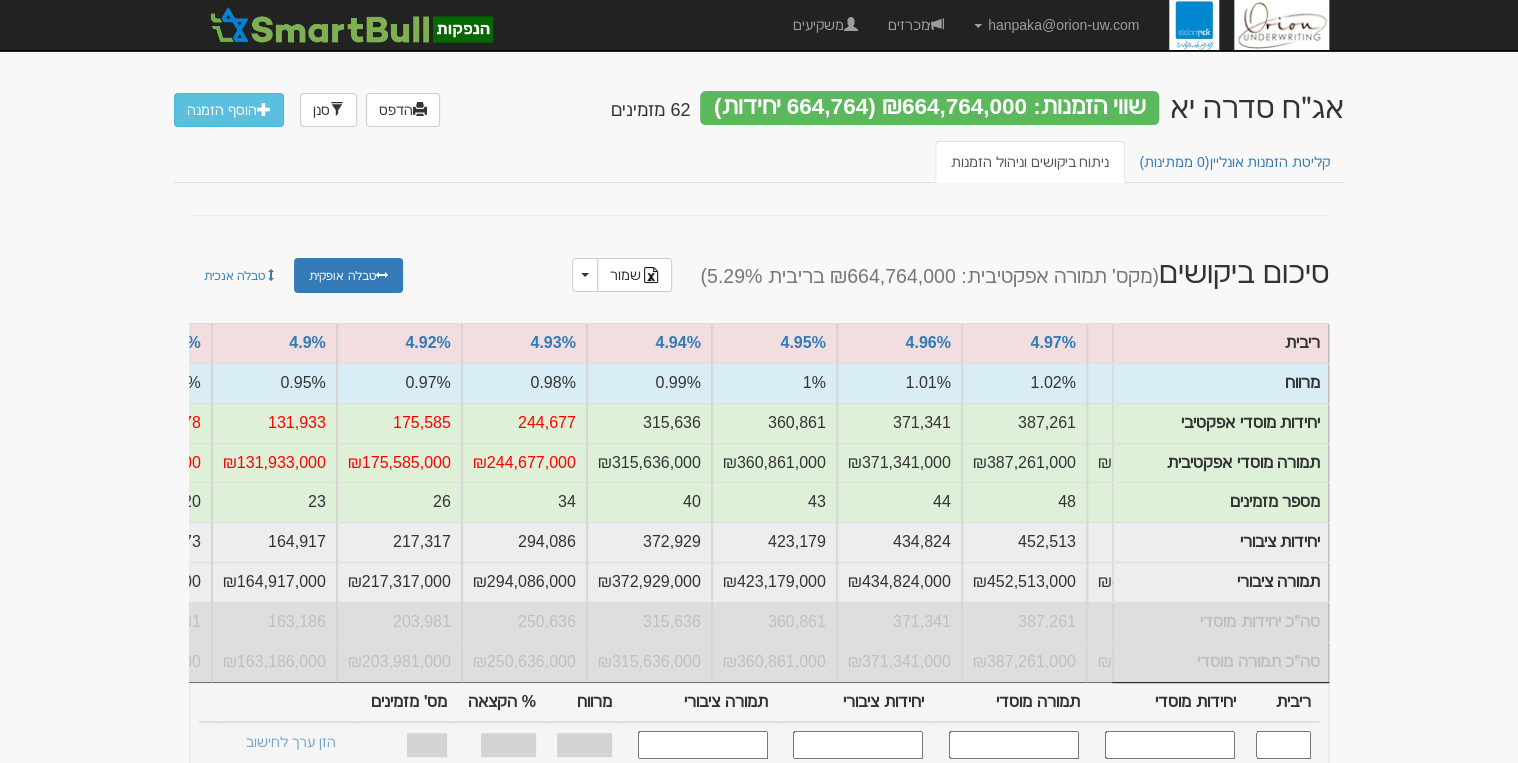 click at bounding box center (1283, 744) 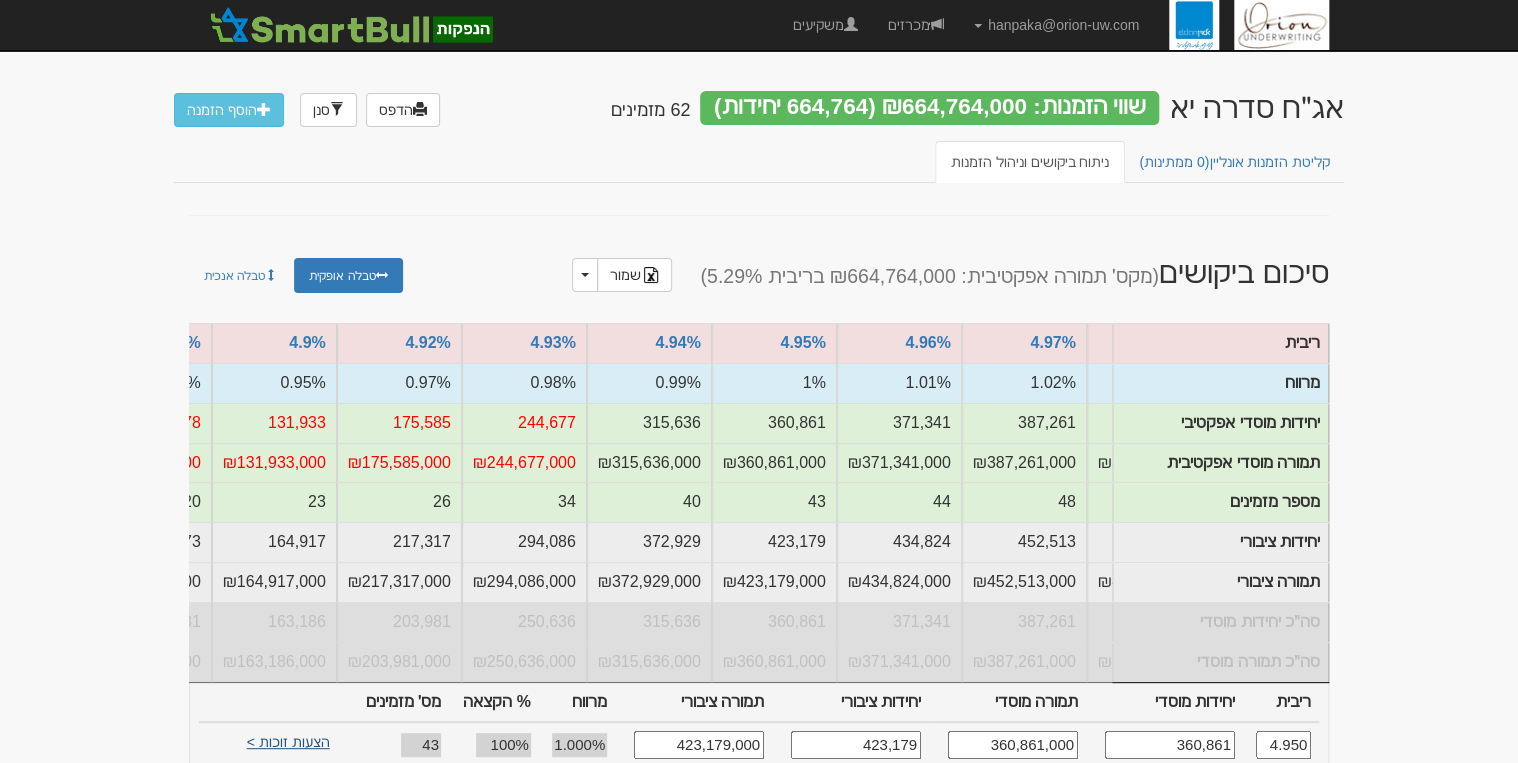 type on "4.950" 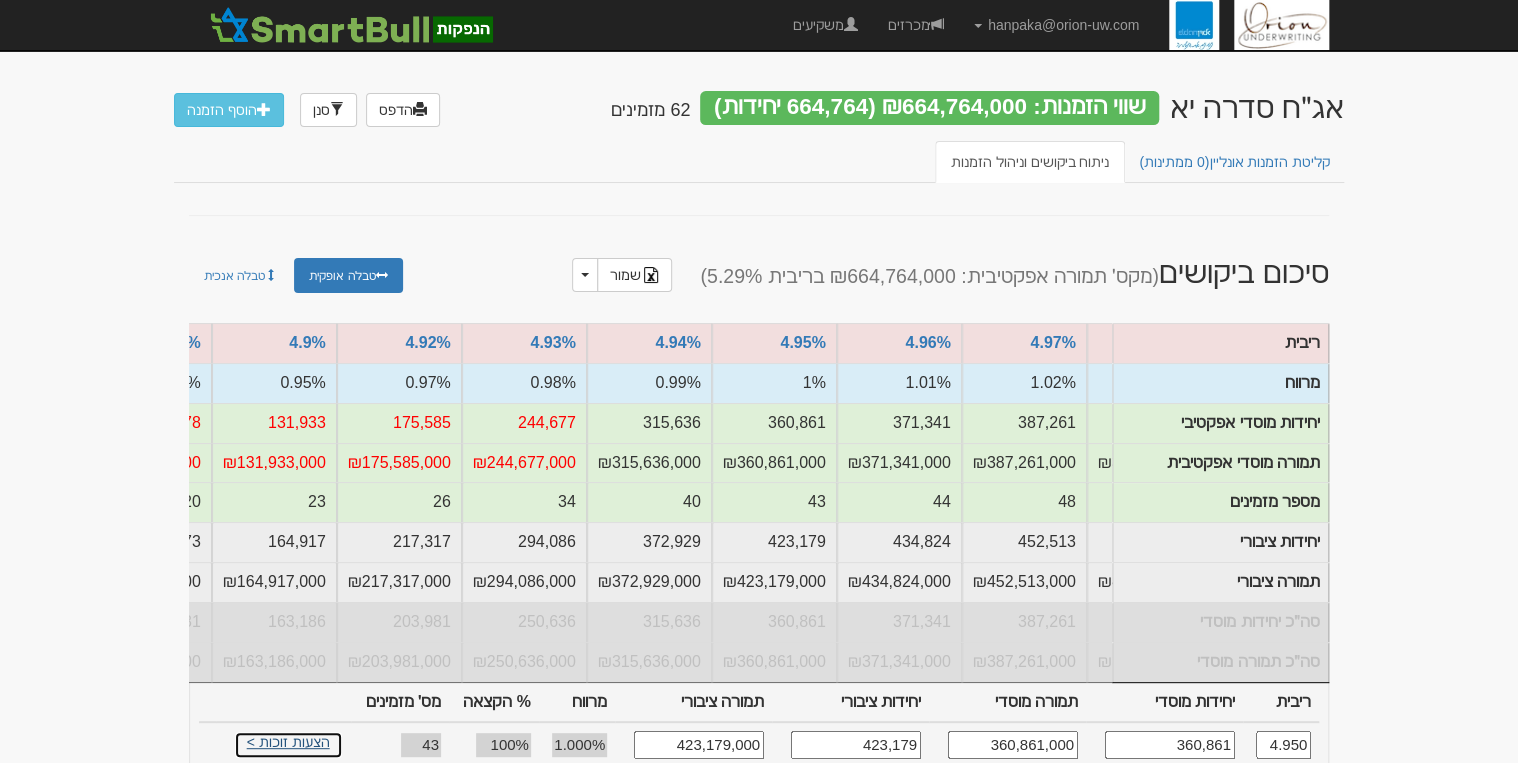 click on "הצעות זוכות >" at bounding box center (288, 745) 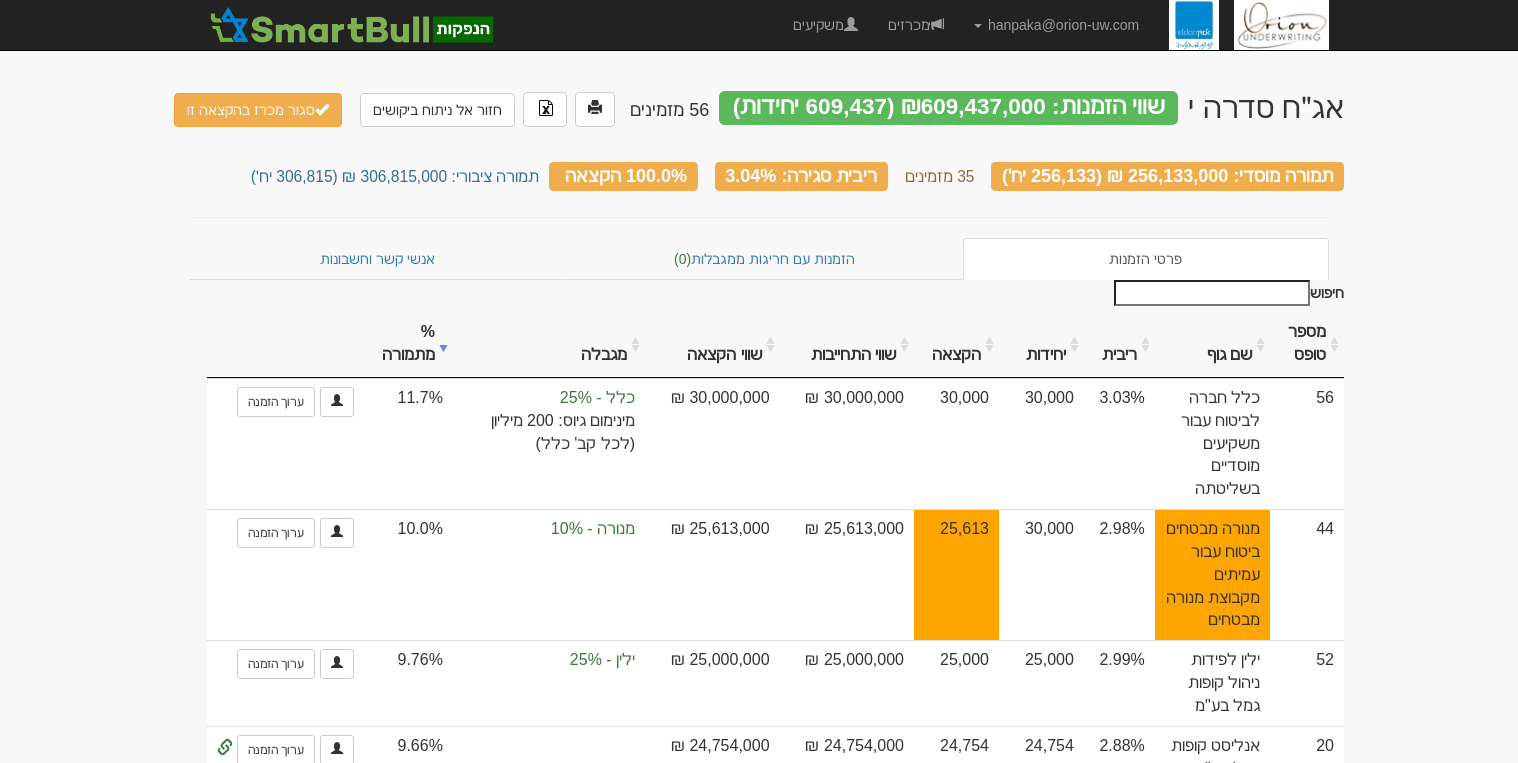 scroll, scrollTop: 0, scrollLeft: 0, axis: both 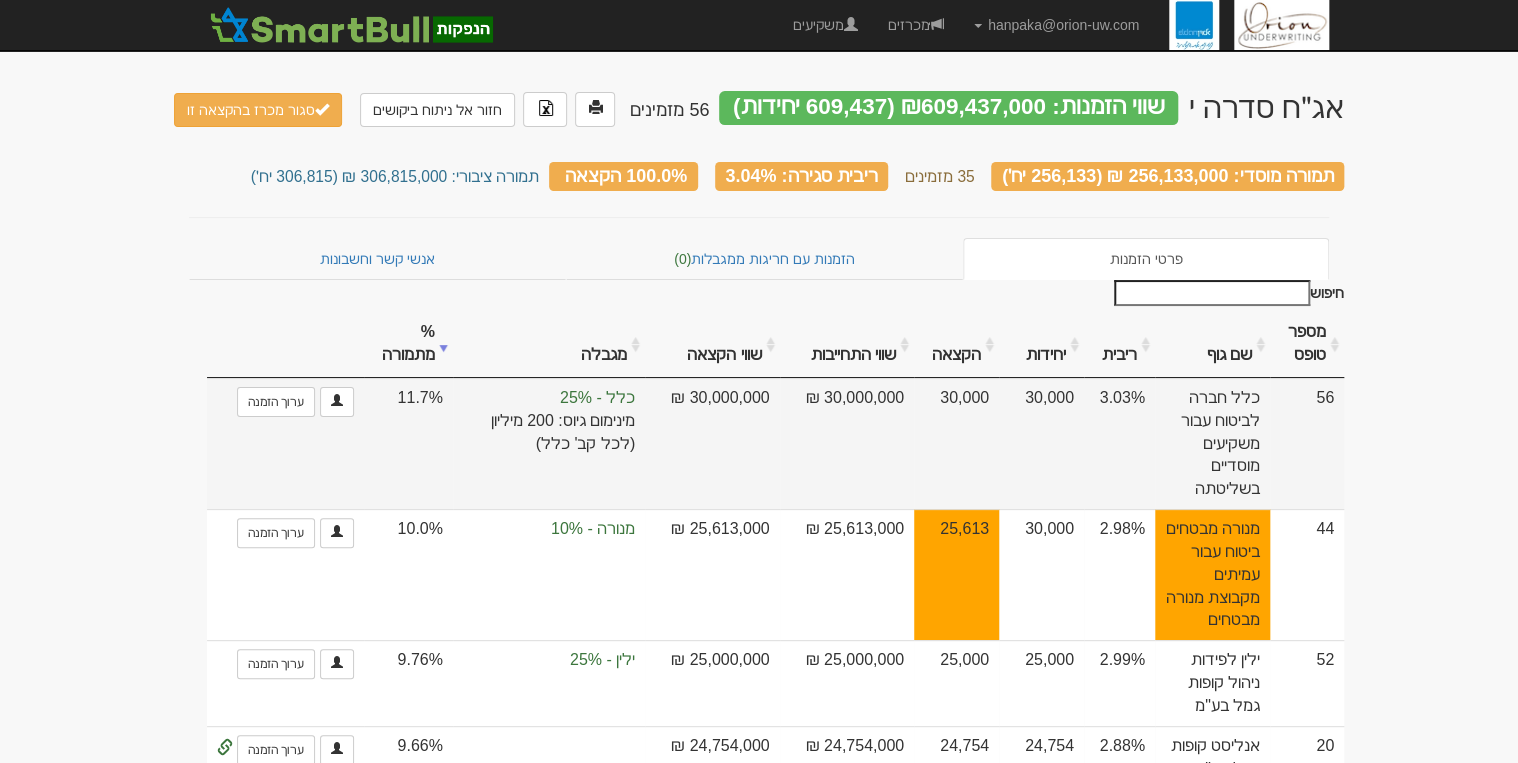 click on "כלל -
25%
מינימום גיוס: 200 מיליון
(לכל קב' כלל)" at bounding box center (549, 443) 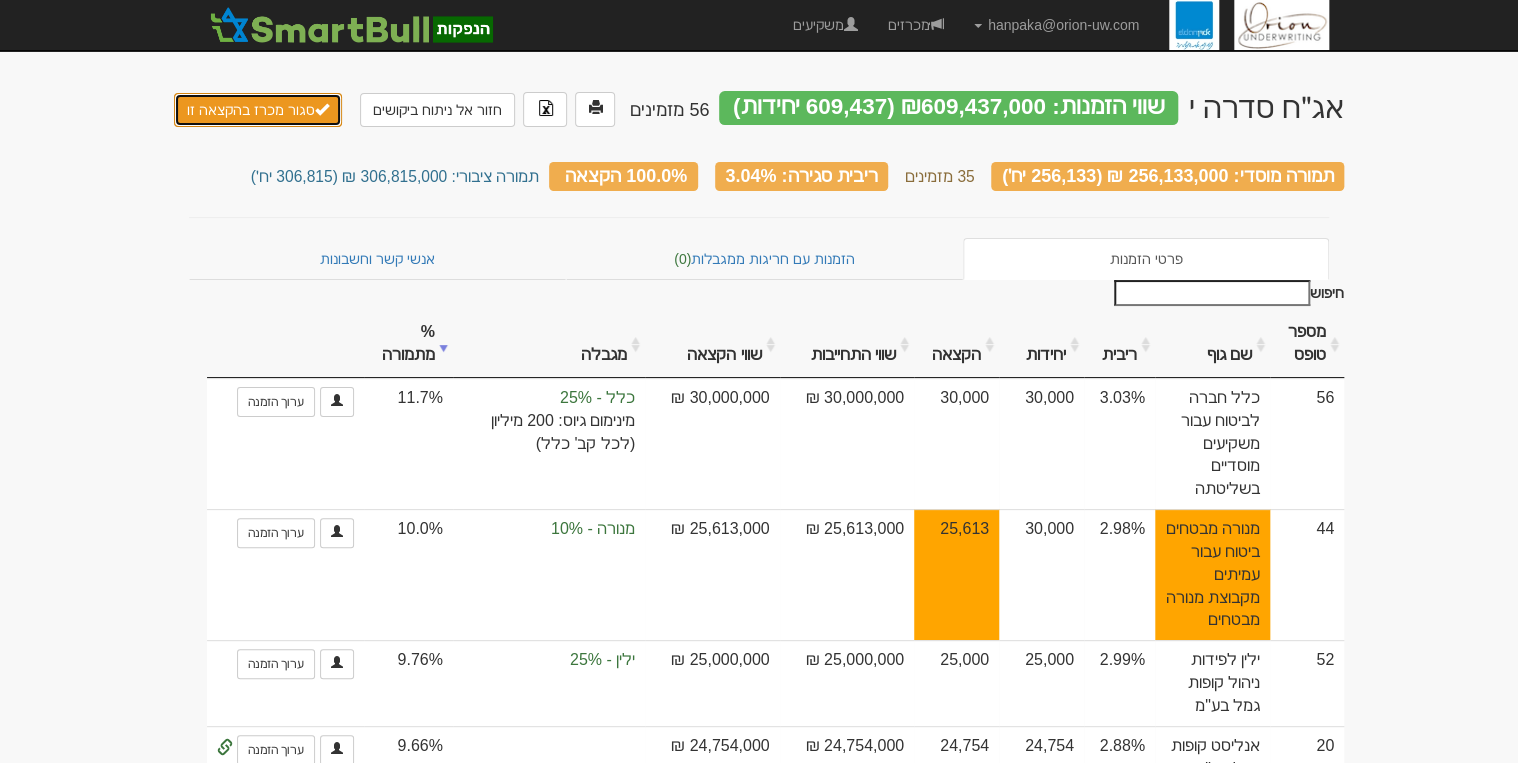 click on "סגור מכרז בהקצאה זו" at bounding box center [258, 110] 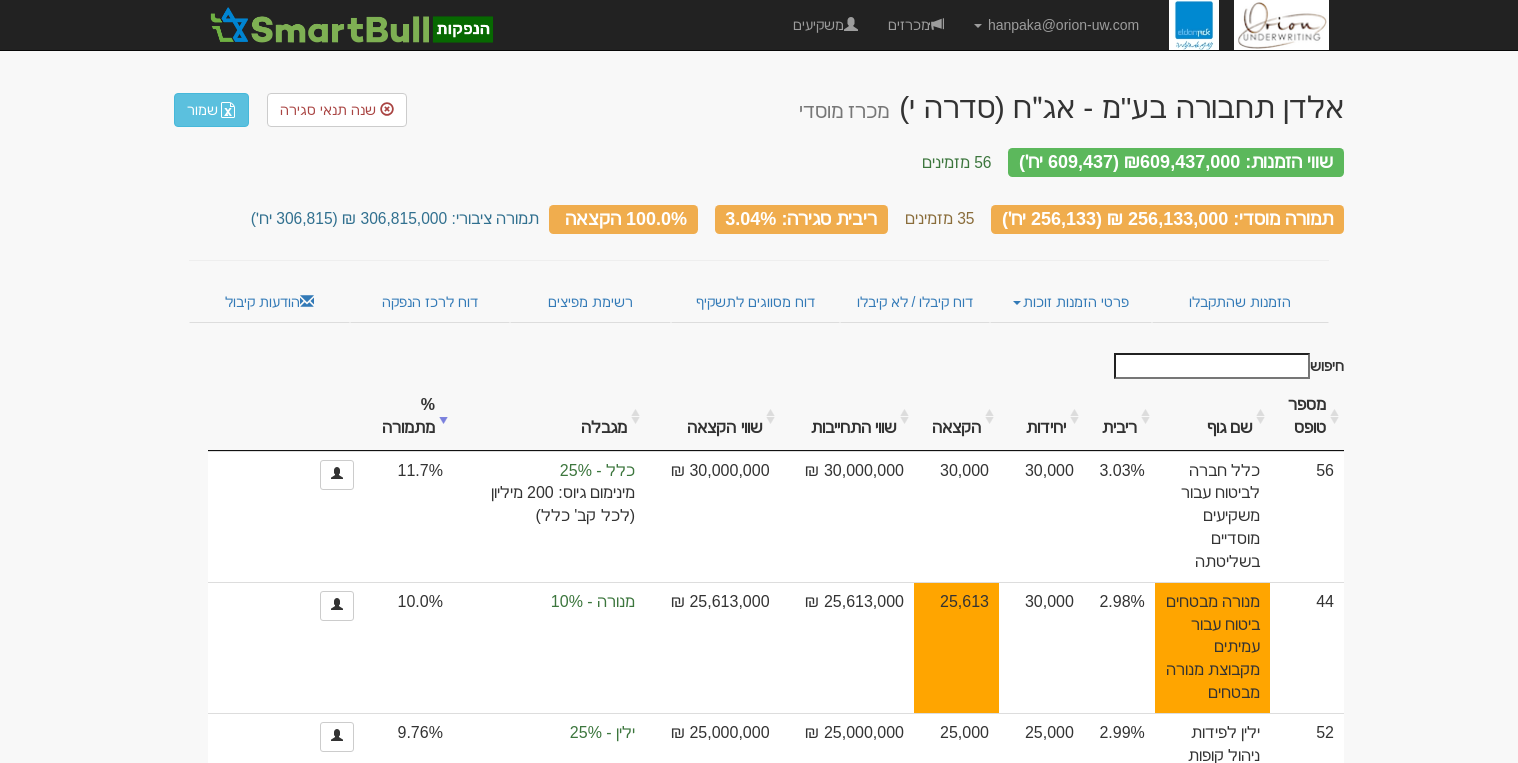 scroll, scrollTop: 0, scrollLeft: 0, axis: both 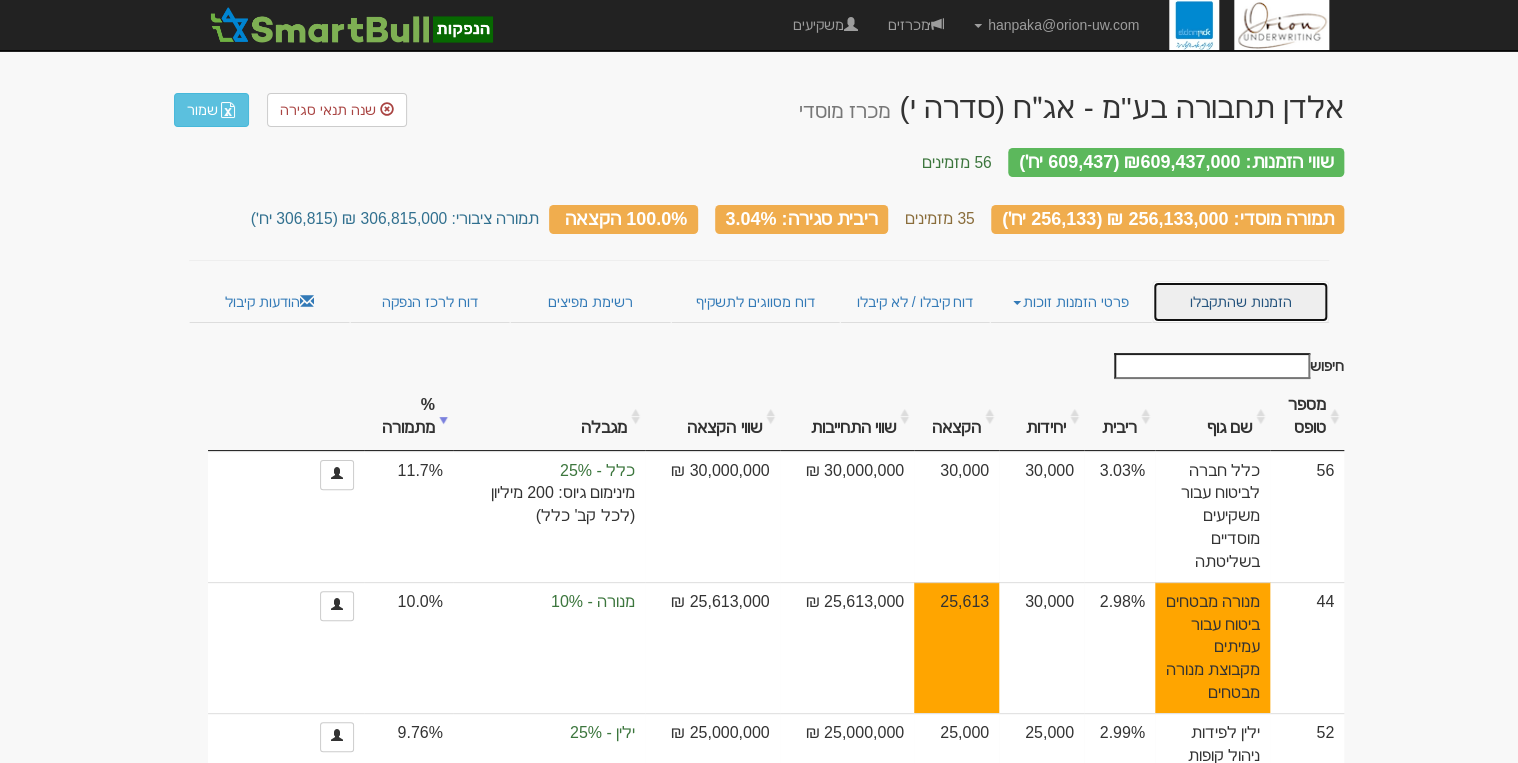 click on "הזמנות שהתקבלו" at bounding box center [1240, 302] 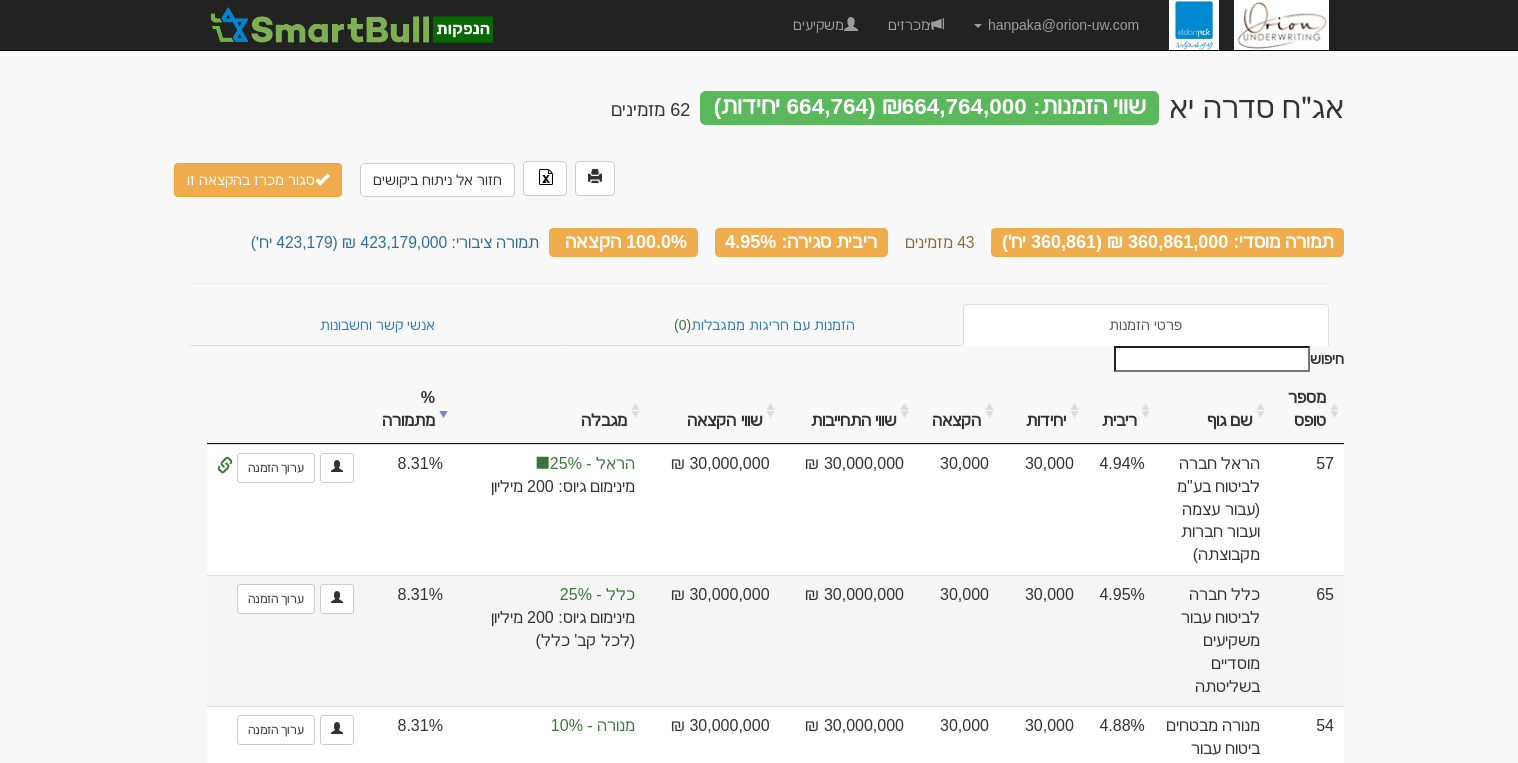 scroll, scrollTop: 0, scrollLeft: 0, axis: both 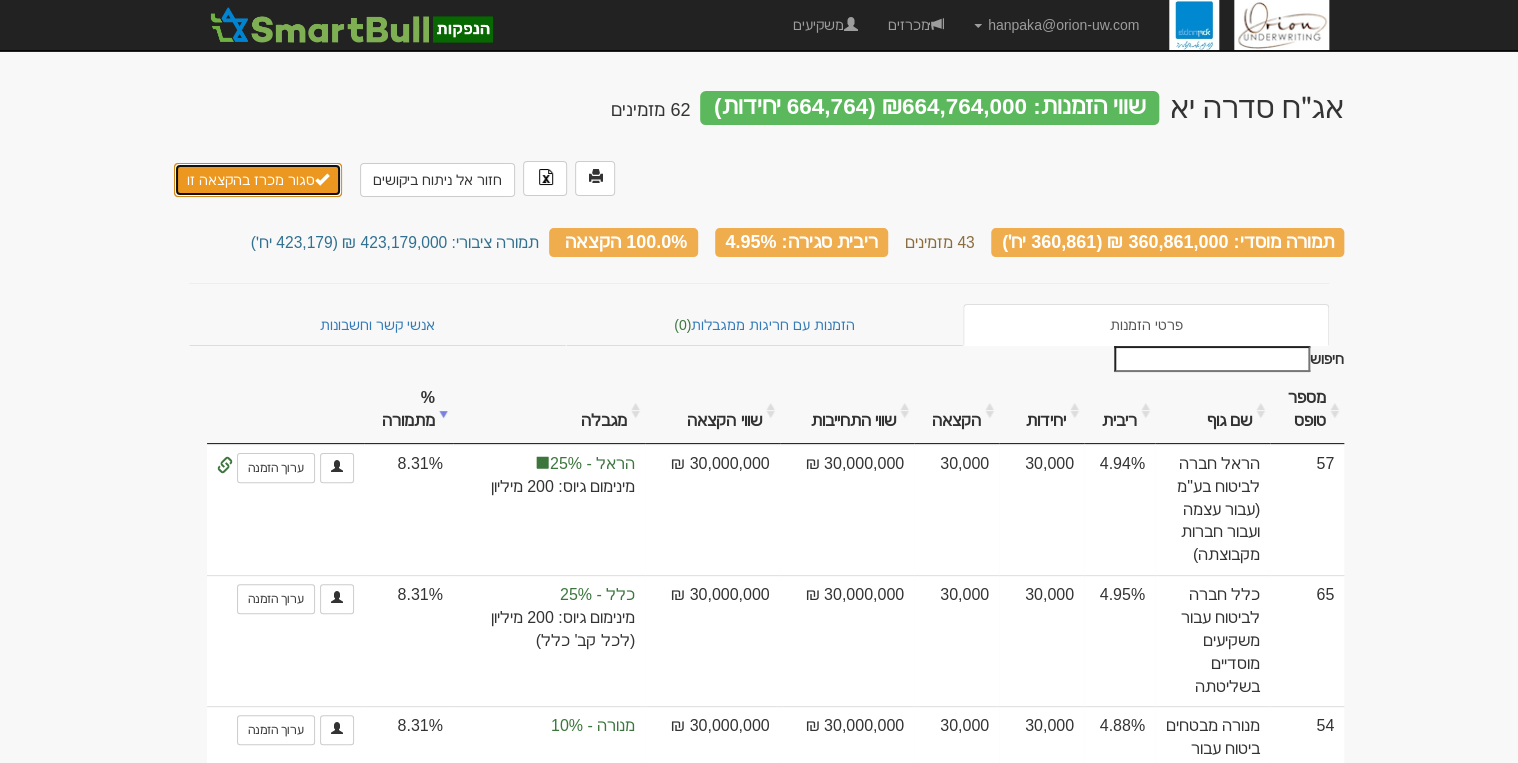 click on "סגור מכרז בהקצאה זו" at bounding box center [258, 180] 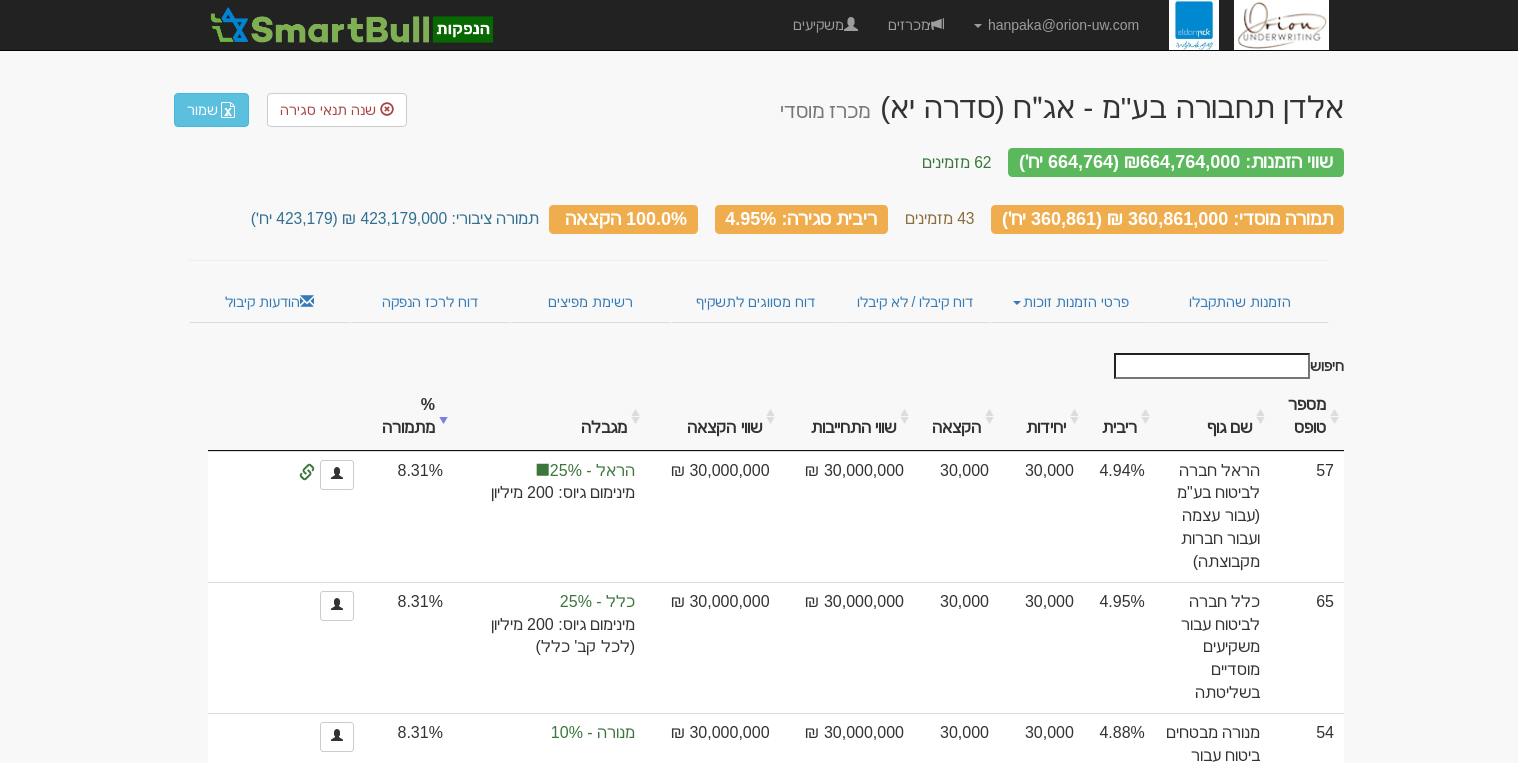 scroll, scrollTop: 0, scrollLeft: 0, axis: both 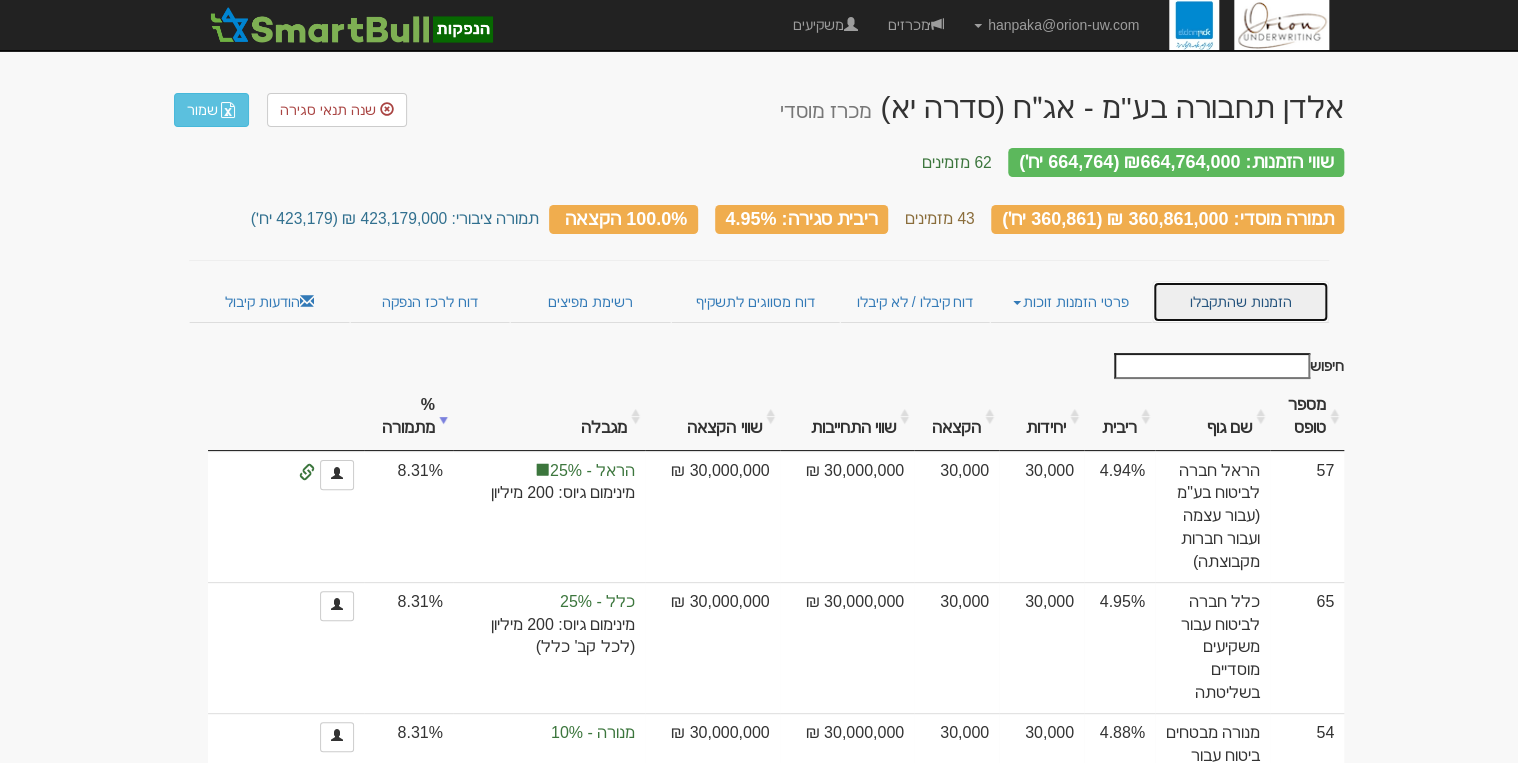 click on "הזמנות שהתקבלו" at bounding box center [1240, 302] 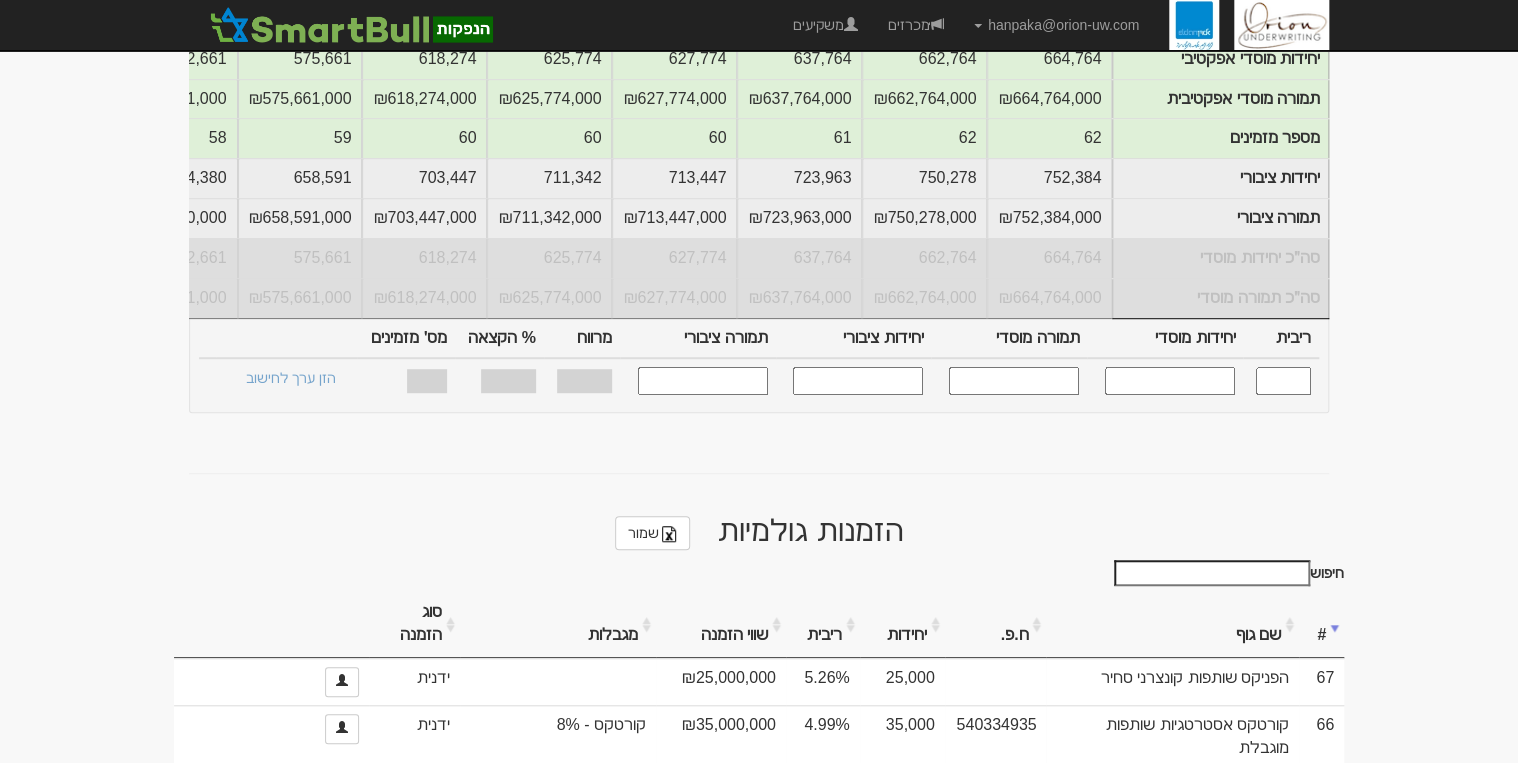 scroll, scrollTop: 480, scrollLeft: 0, axis: vertical 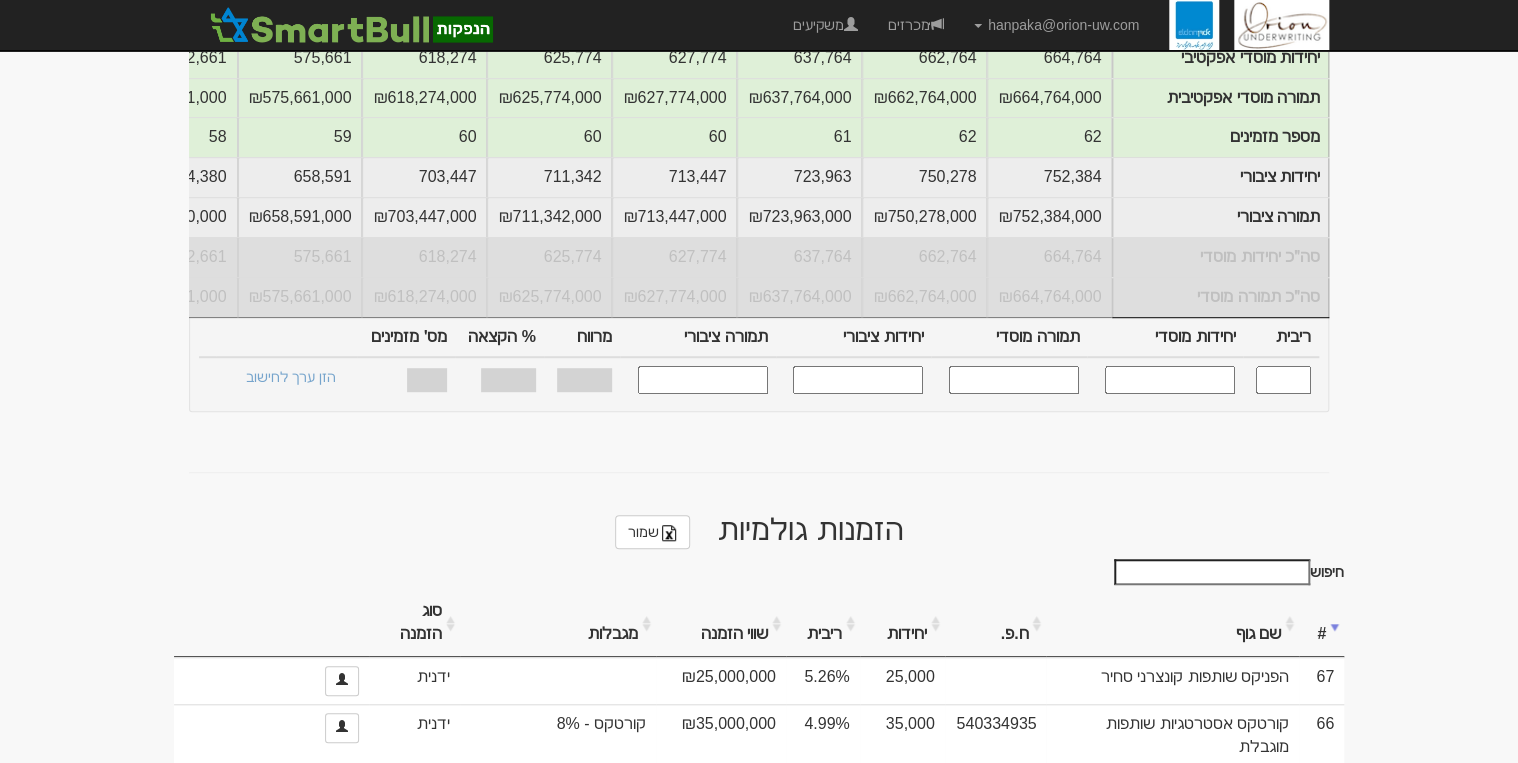 click on "ריבית" at bounding box center (823, 623) 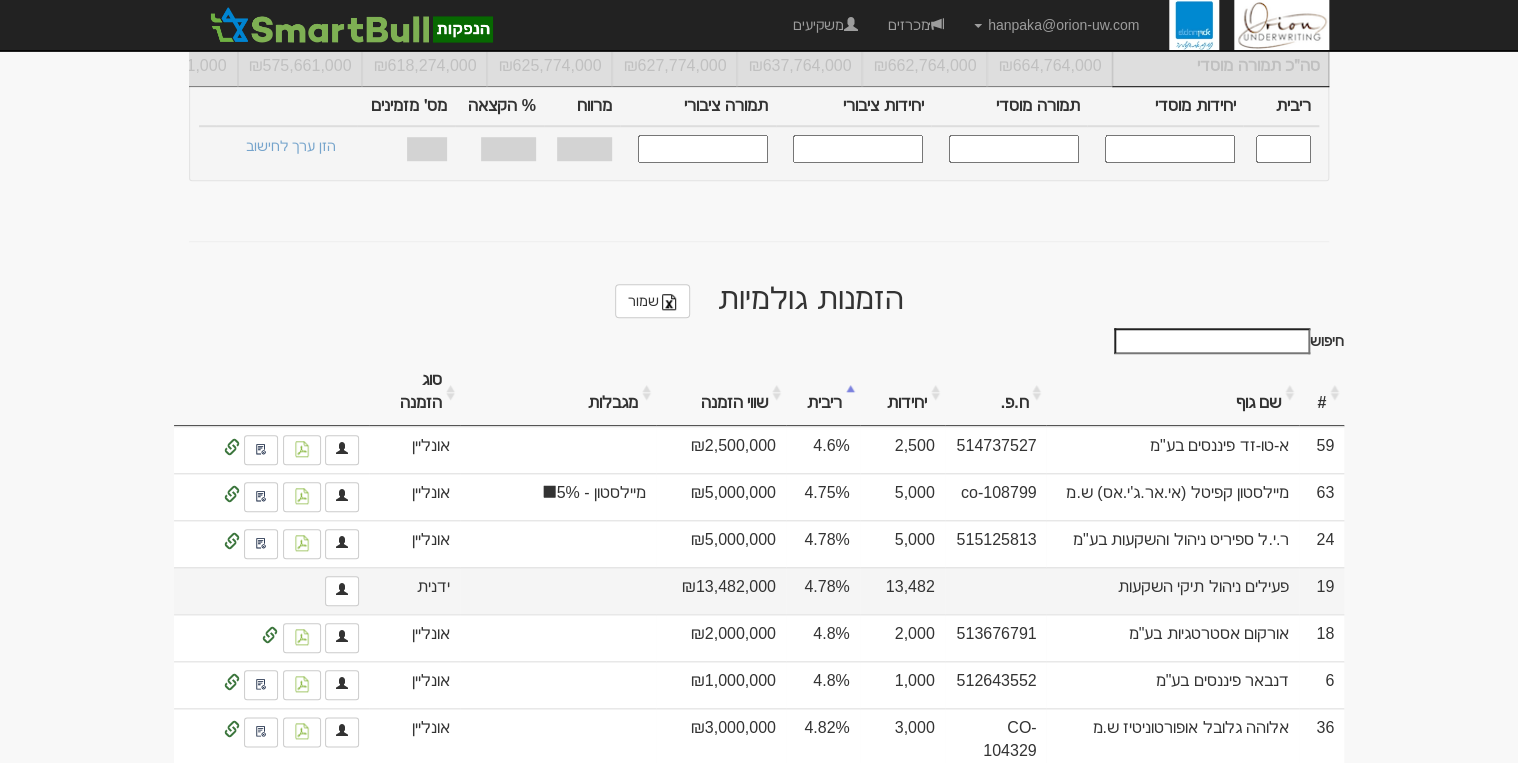 scroll, scrollTop: 720, scrollLeft: 0, axis: vertical 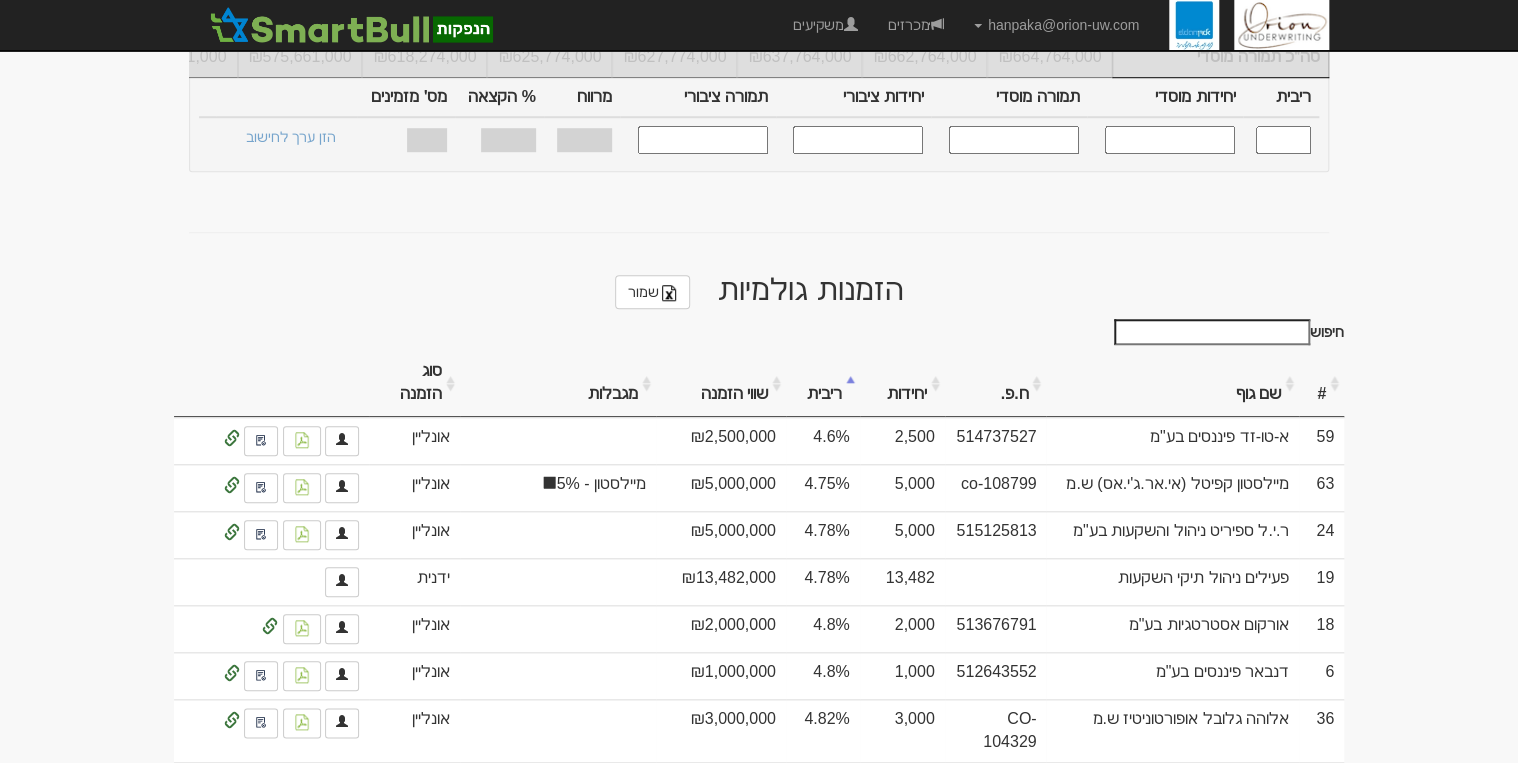 click on "שם גוף" at bounding box center [1172, 383] 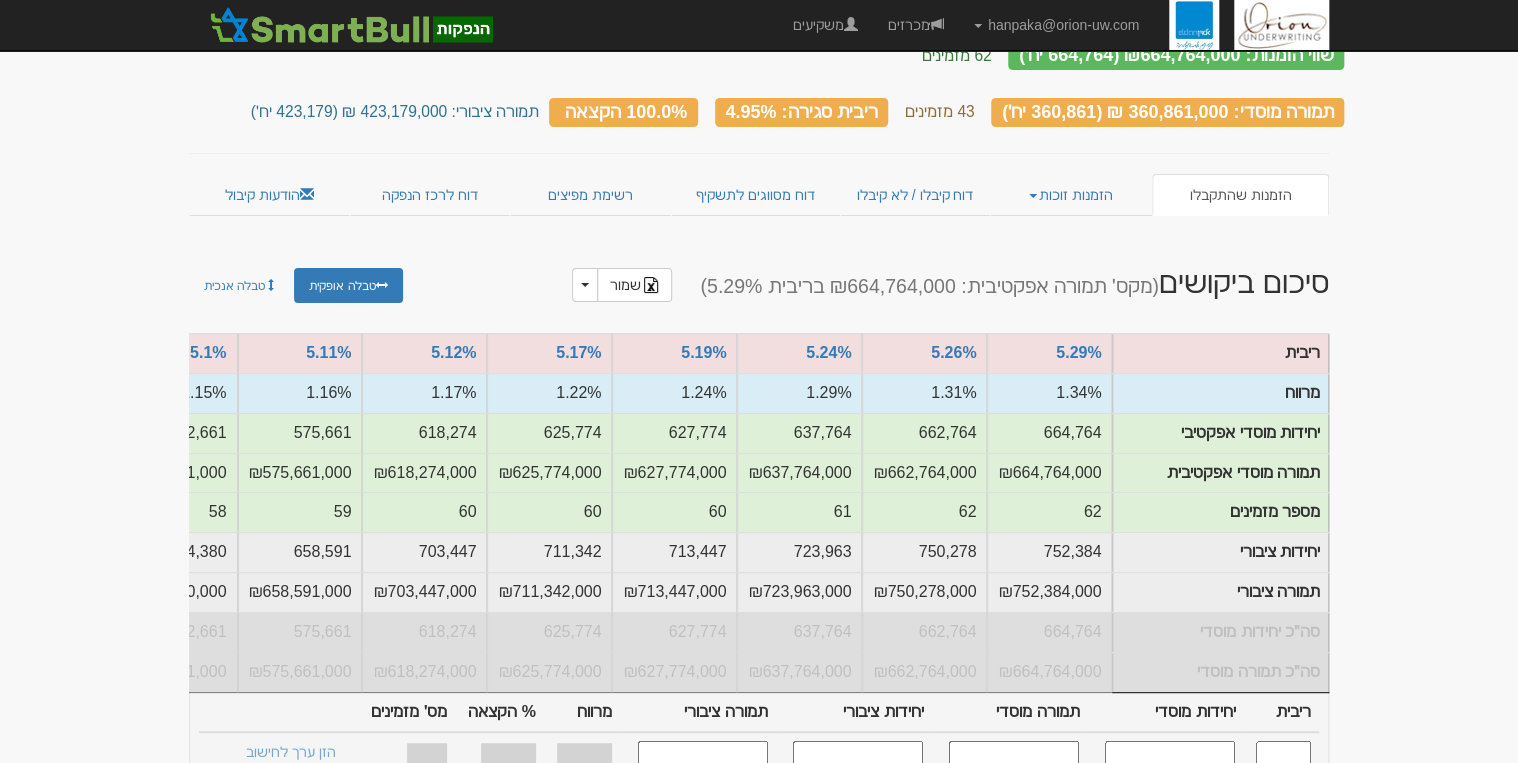 scroll, scrollTop: 160, scrollLeft: 0, axis: vertical 